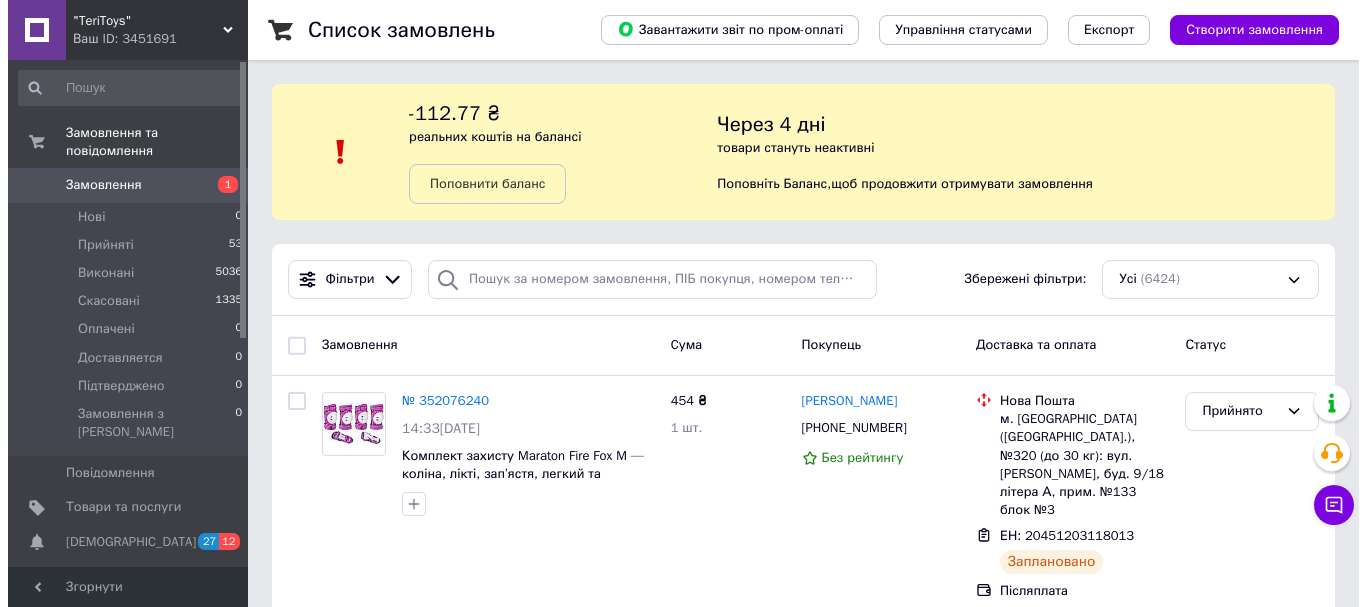 scroll, scrollTop: 0, scrollLeft: 0, axis: both 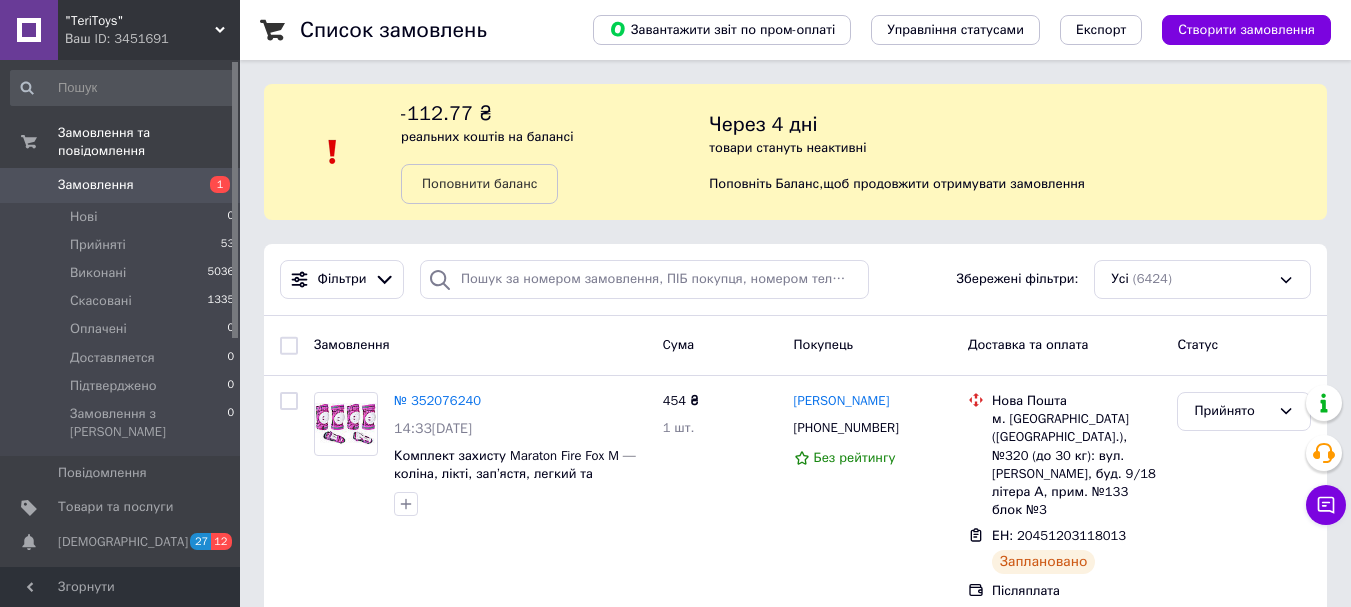 click on "Замовлення" at bounding box center [96, 185] 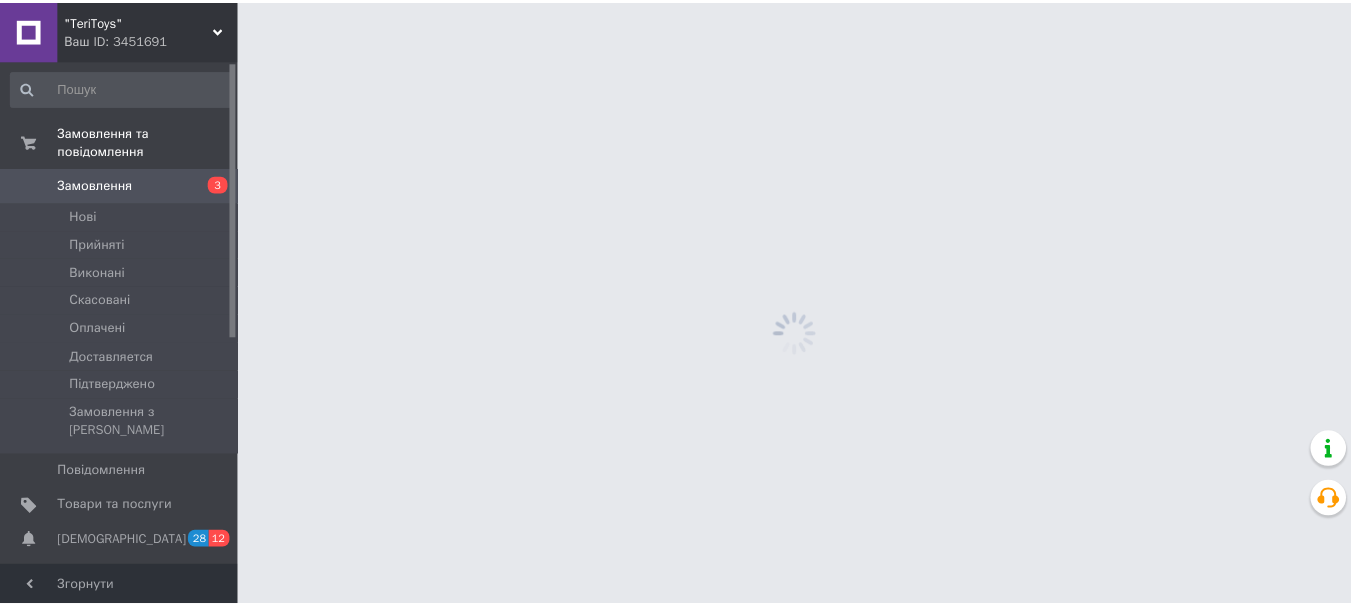 scroll, scrollTop: 0, scrollLeft: 0, axis: both 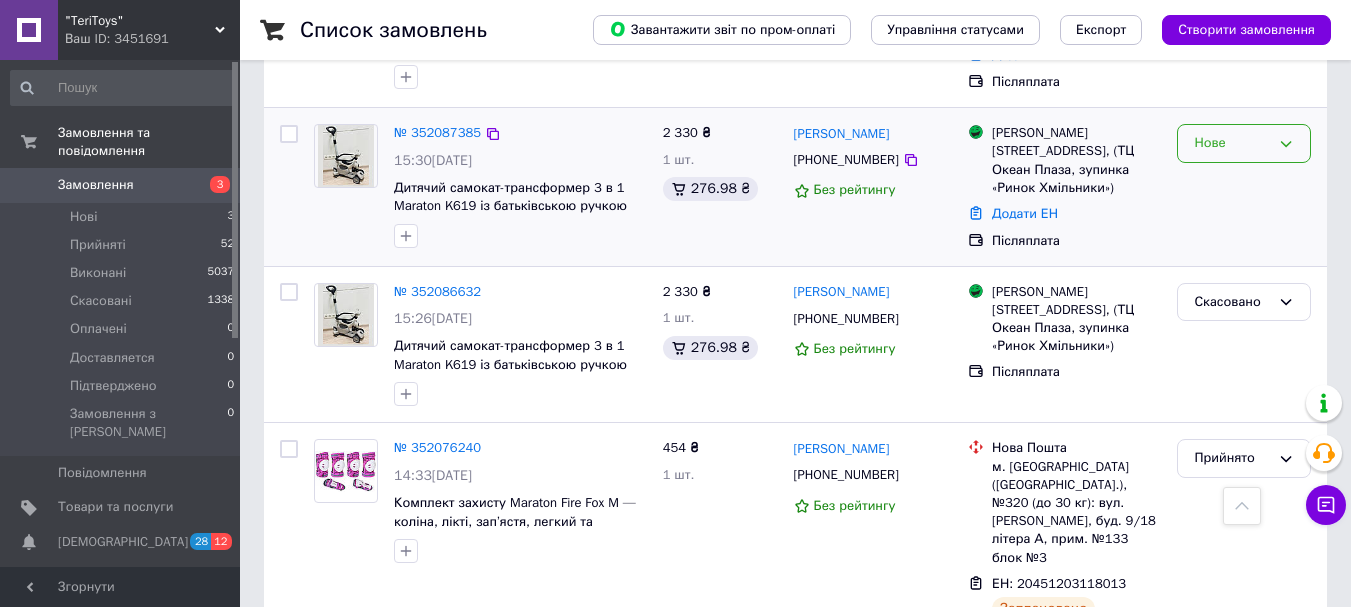 click 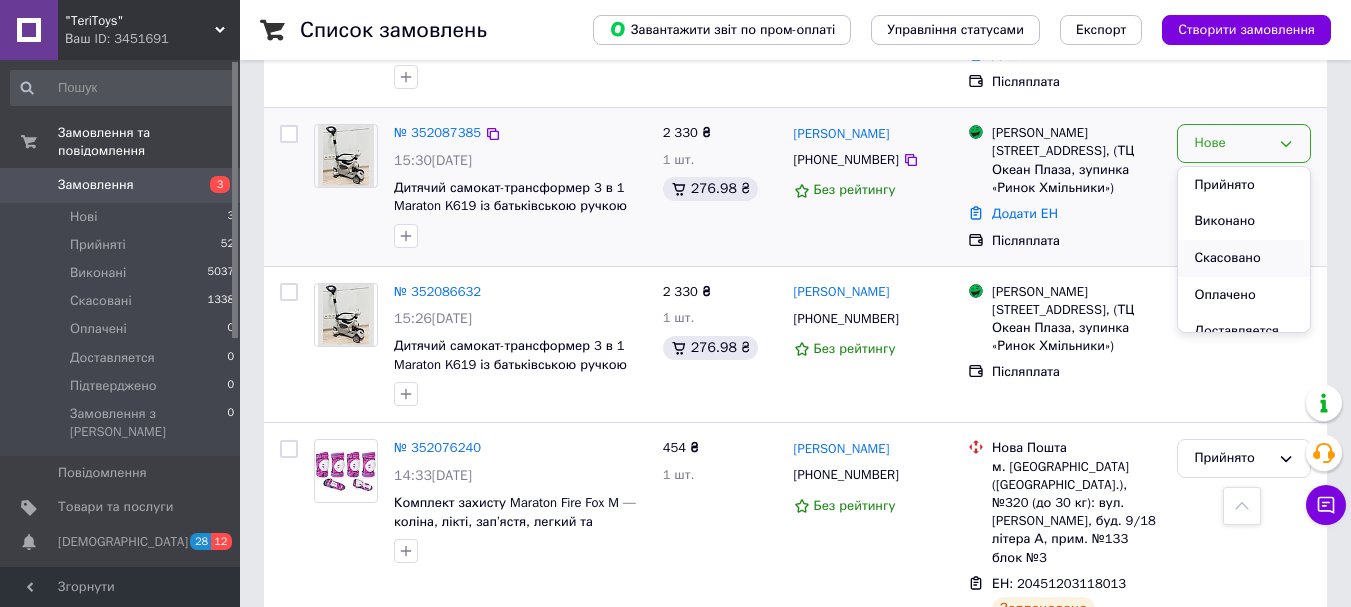 click on "Скасовано" at bounding box center [1244, 258] 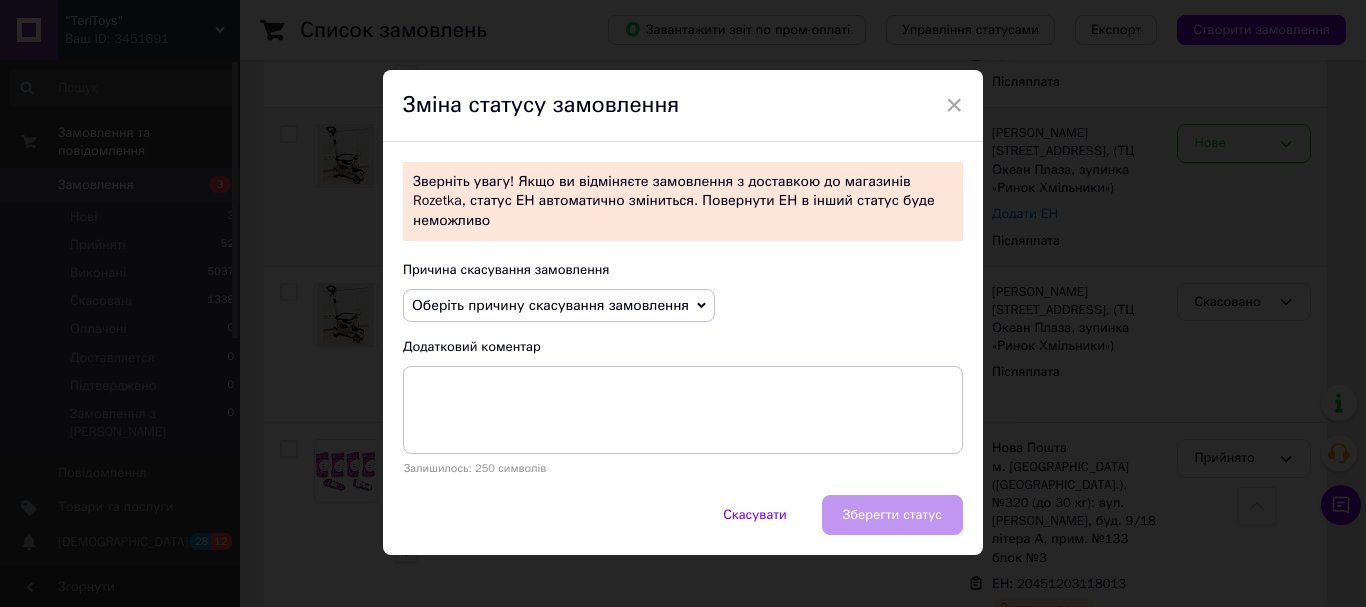 click on "Оберіть причину скасування замовлення" at bounding box center (550, 305) 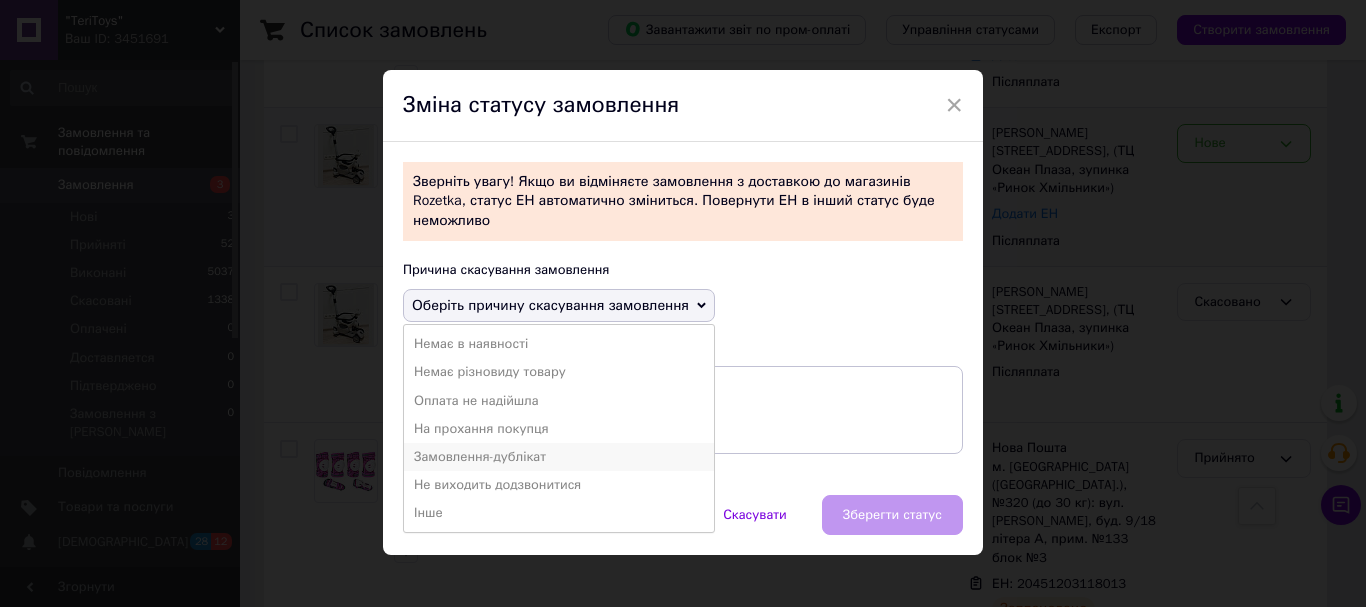 click on "Замовлення-дублікат" at bounding box center [559, 457] 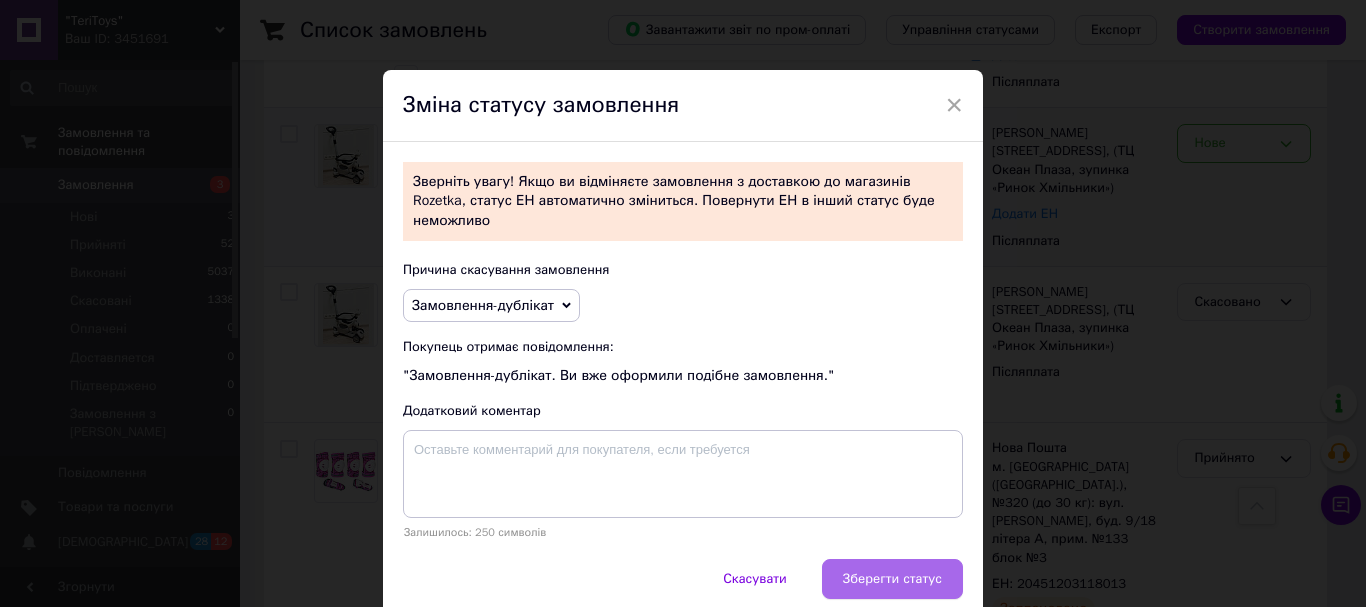 click on "Зберегти статус" at bounding box center [892, 579] 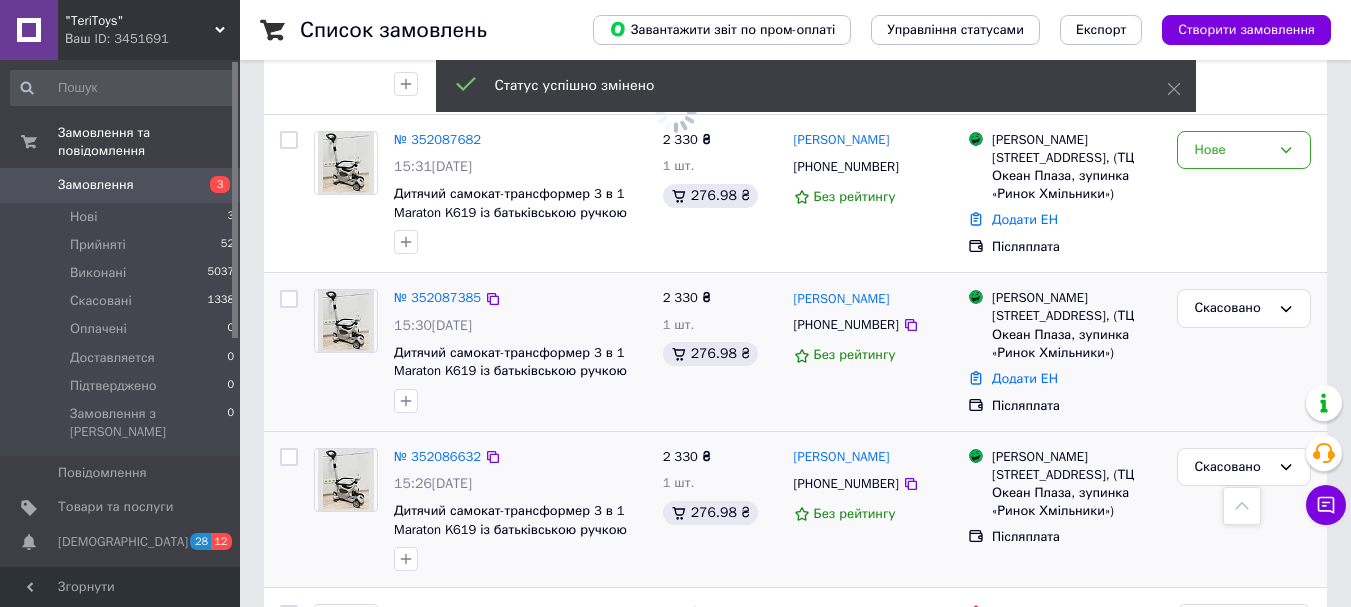 scroll, scrollTop: 700, scrollLeft: 0, axis: vertical 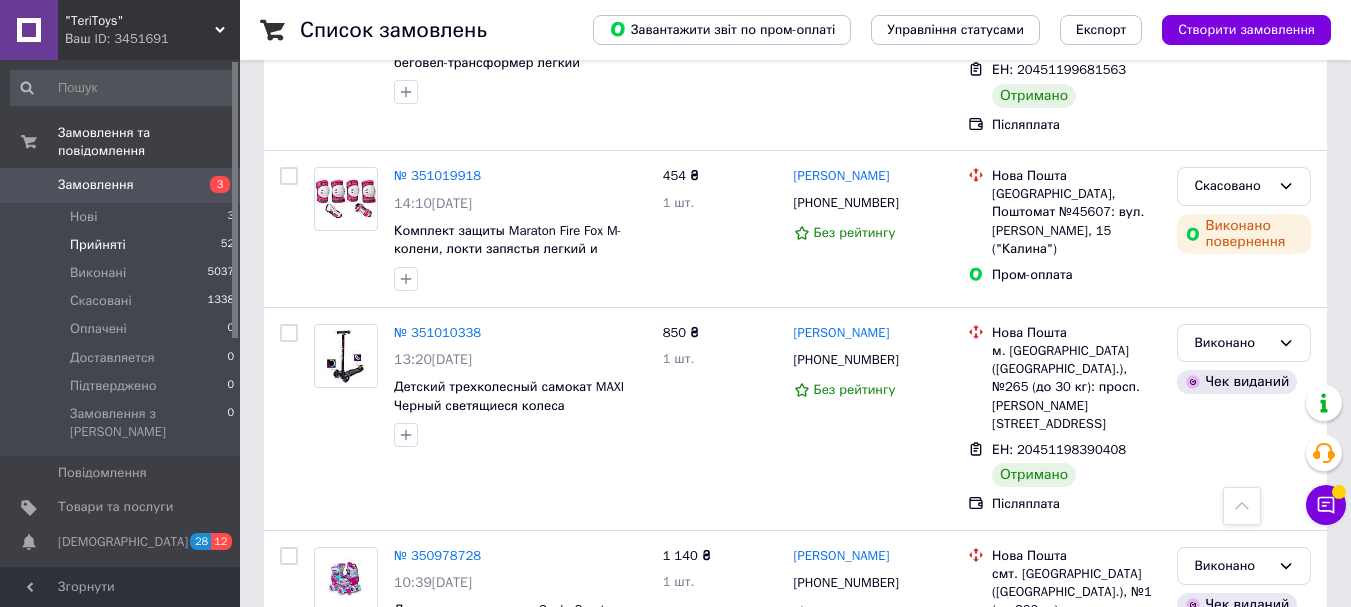 click on "Прийняті" at bounding box center (98, 245) 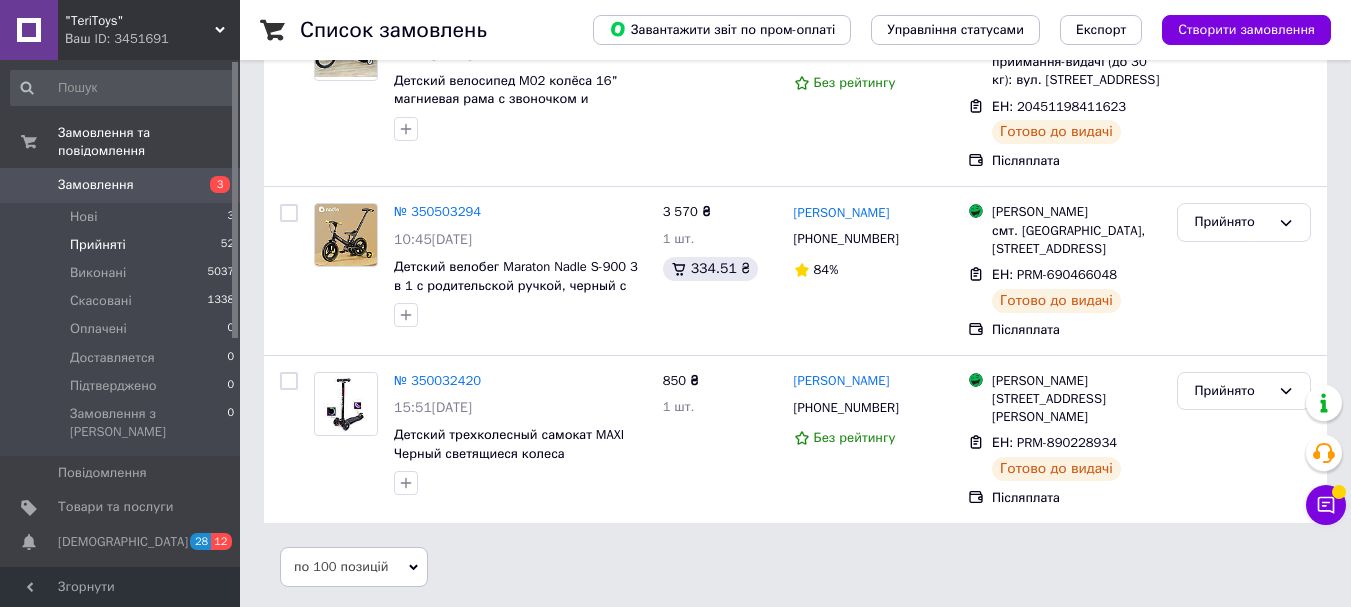 scroll, scrollTop: 0, scrollLeft: 0, axis: both 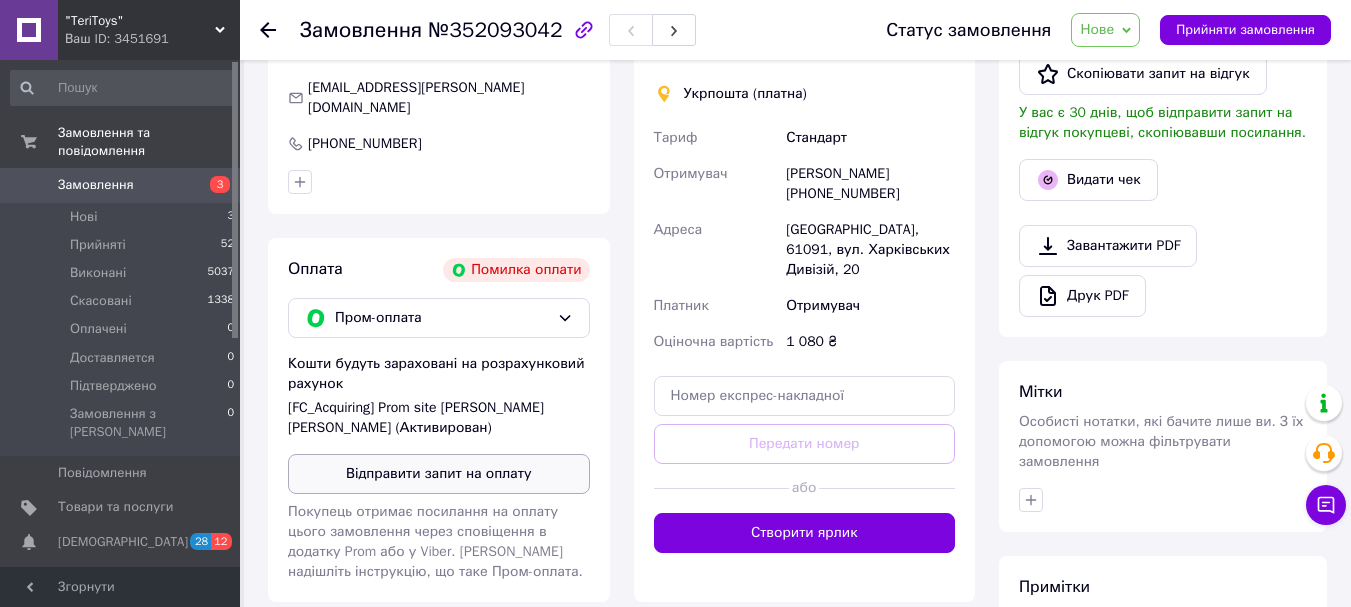 click on "Відправити запит на оплату" at bounding box center (439, 474) 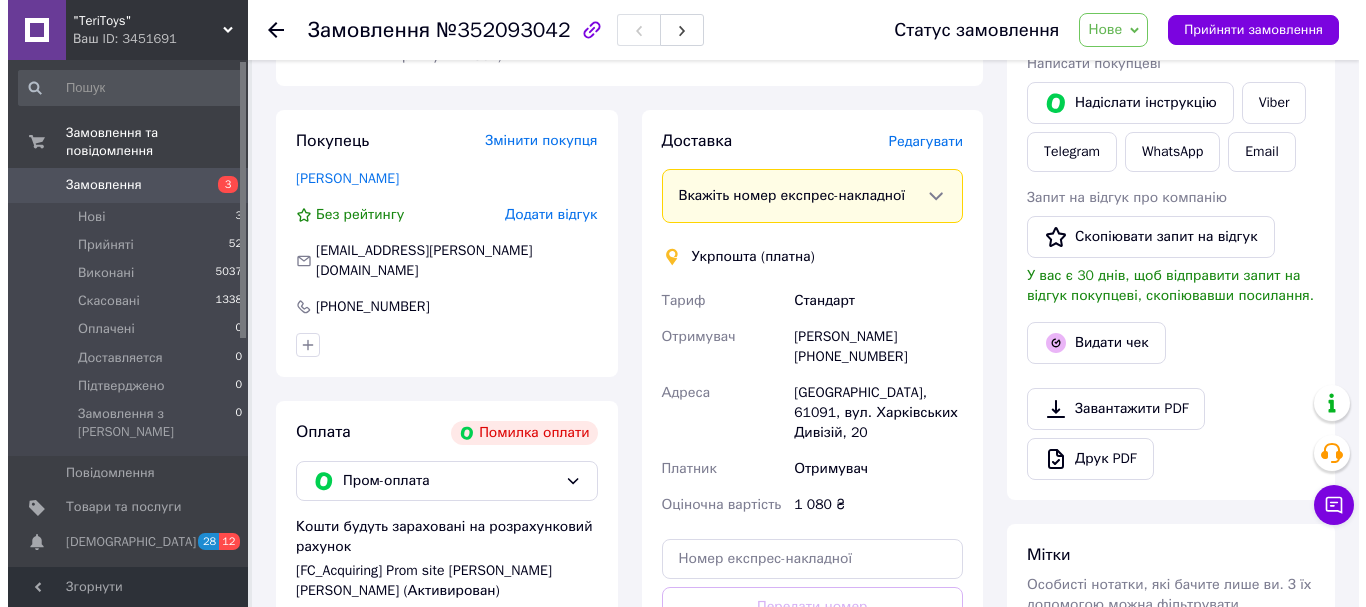 scroll, scrollTop: 300, scrollLeft: 0, axis: vertical 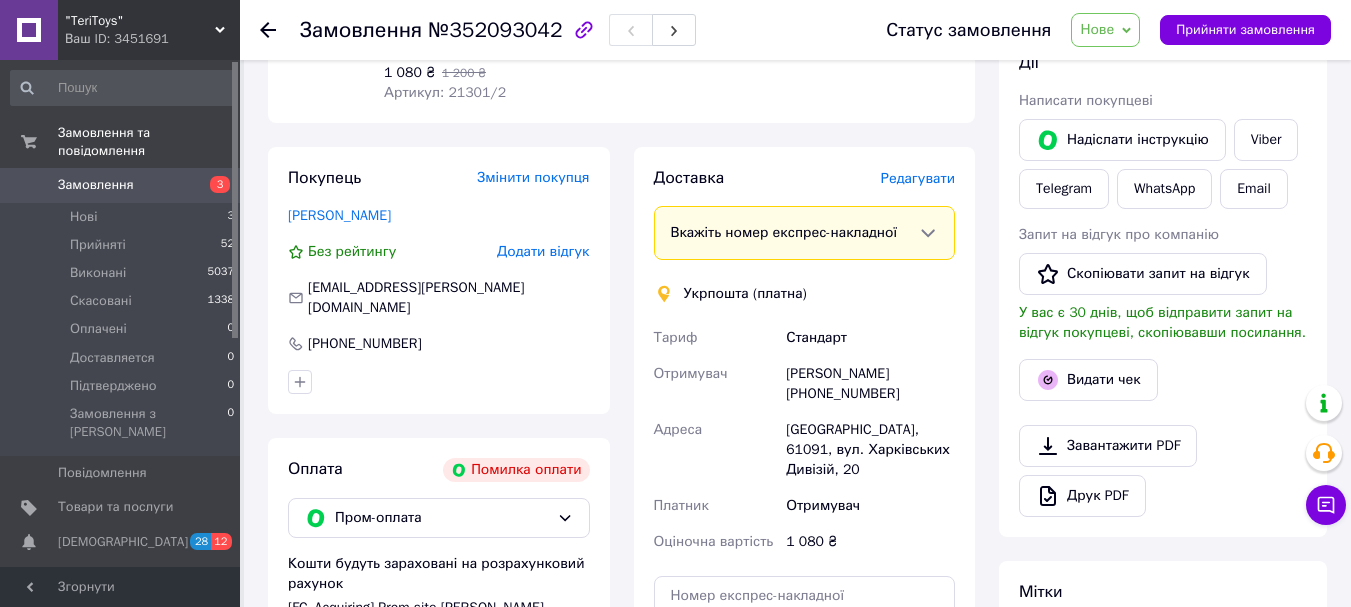 click on "Редагувати" at bounding box center (918, 178) 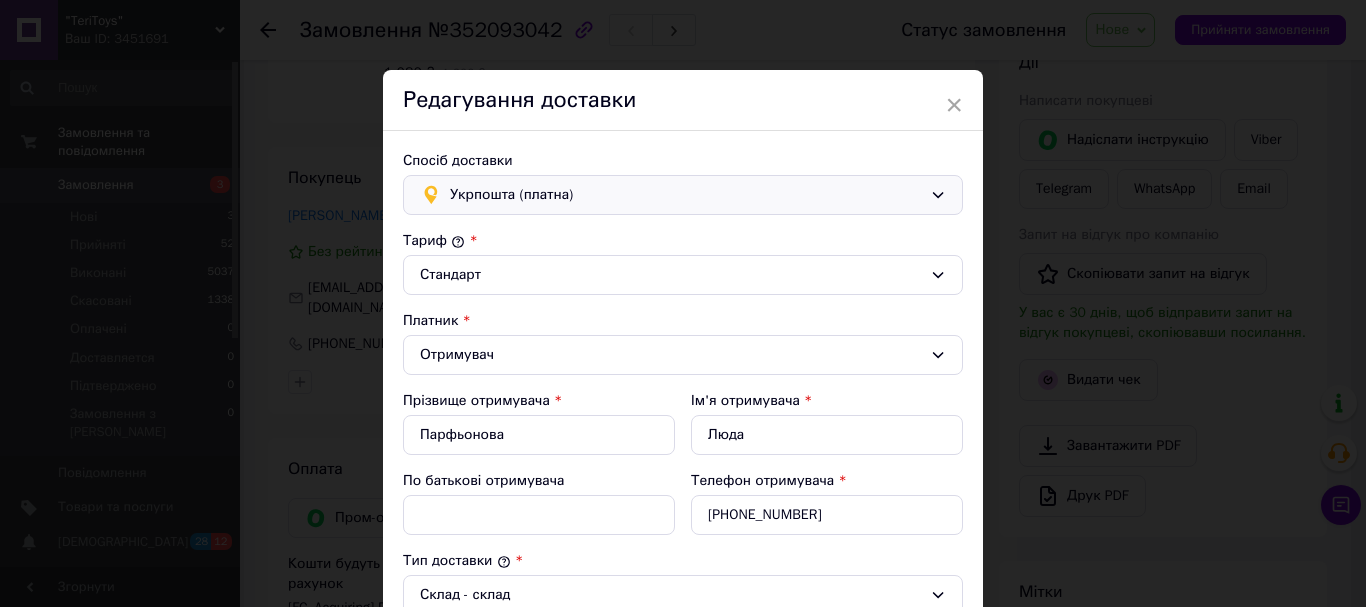 click on "Укрпошта (платна)" at bounding box center [686, 195] 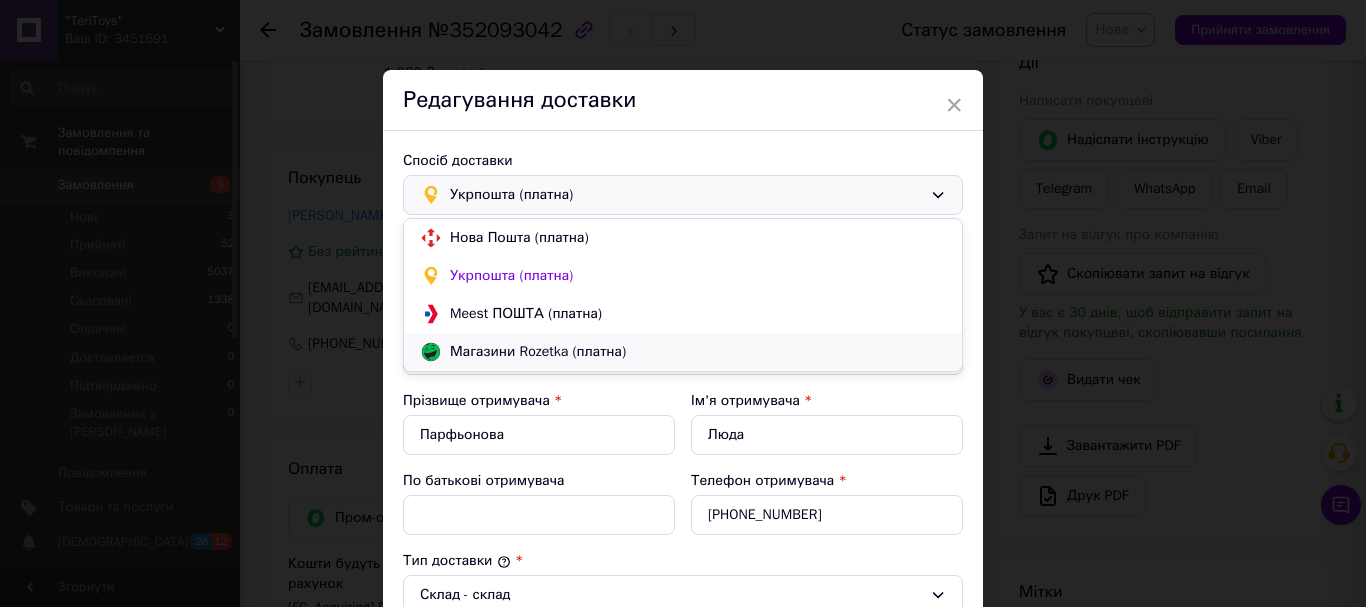 click on "Магазини Rozetka (платна)" at bounding box center [698, 352] 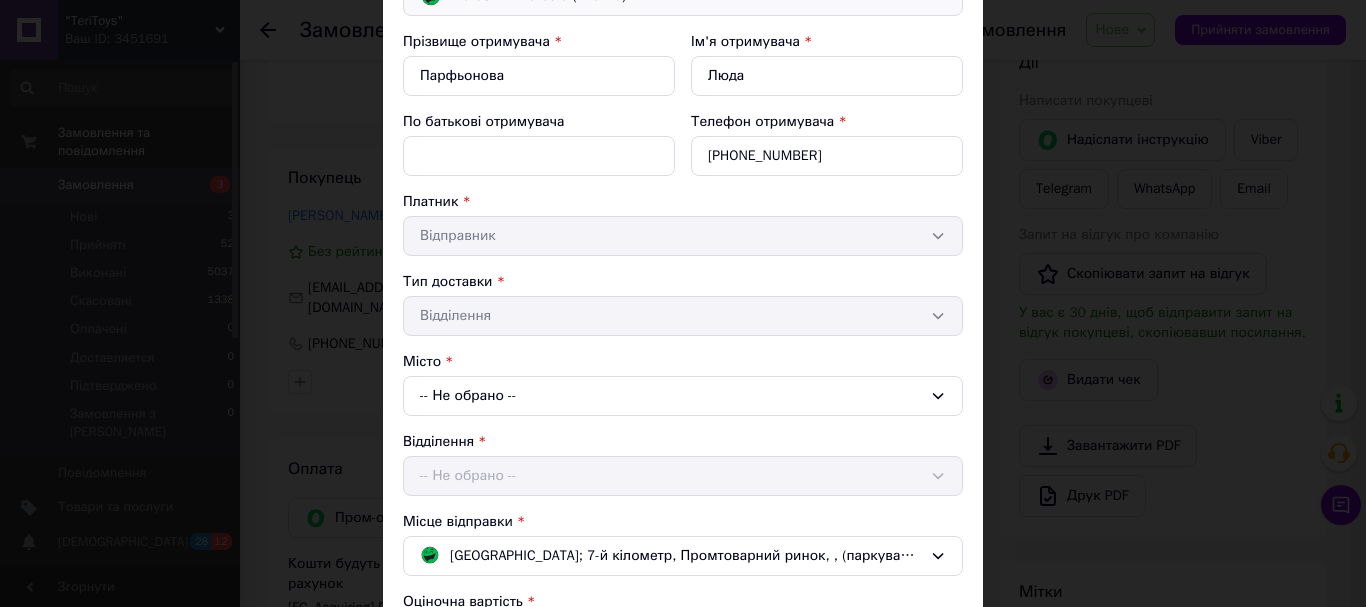 scroll, scrollTop: 200, scrollLeft: 0, axis: vertical 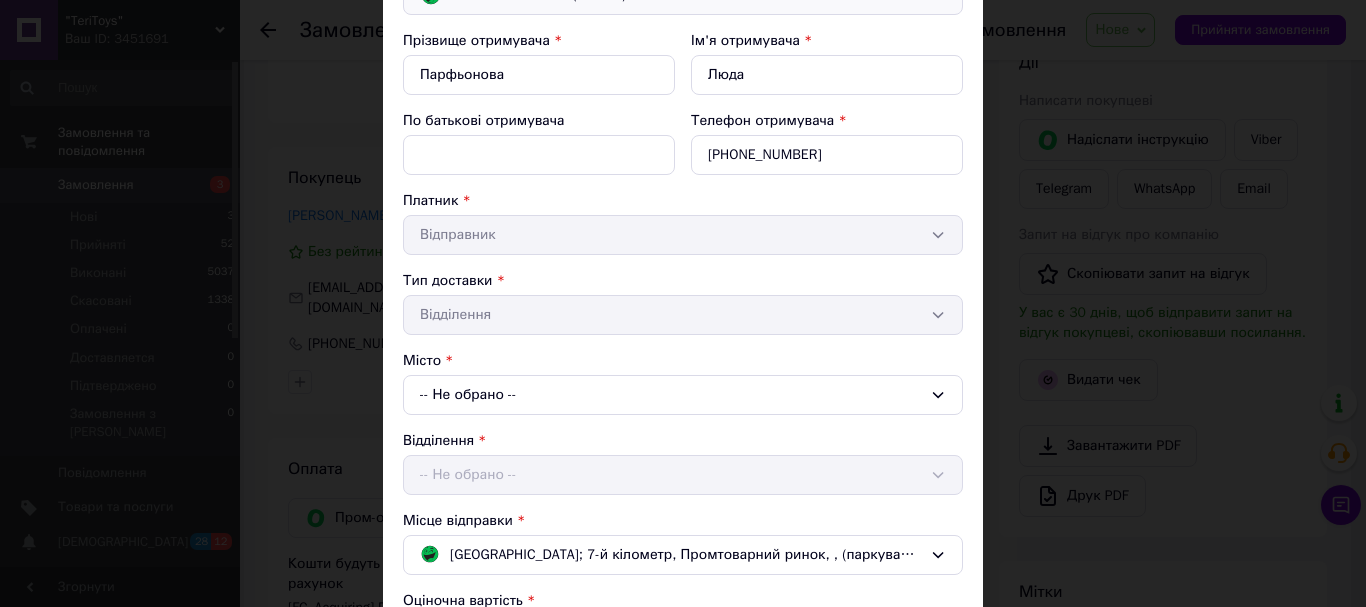 click on "-- Не обрано --" at bounding box center [683, 395] 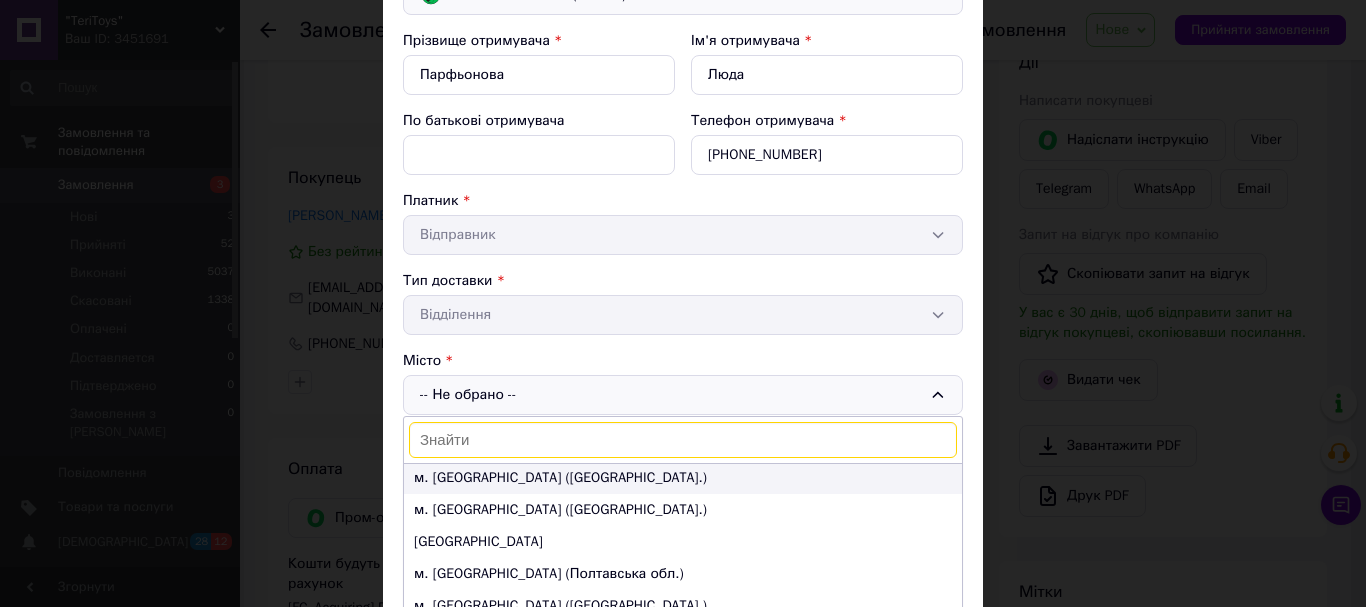 scroll, scrollTop: 200, scrollLeft: 0, axis: vertical 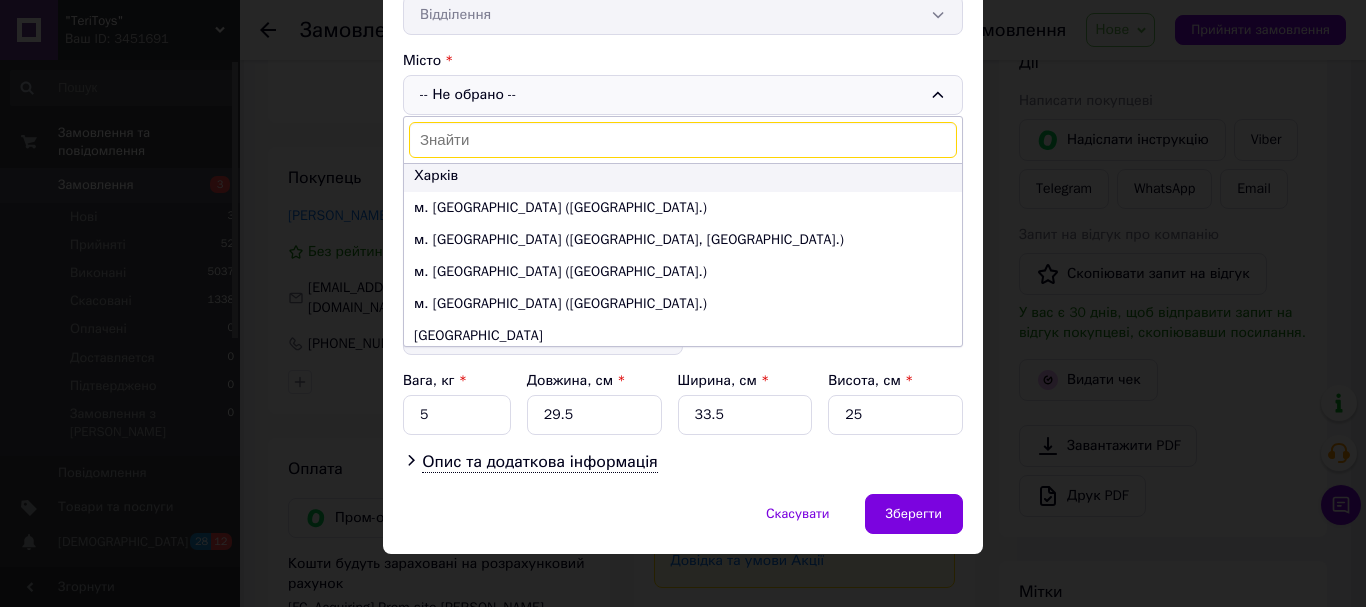 click on "Харків" at bounding box center [683, 176] 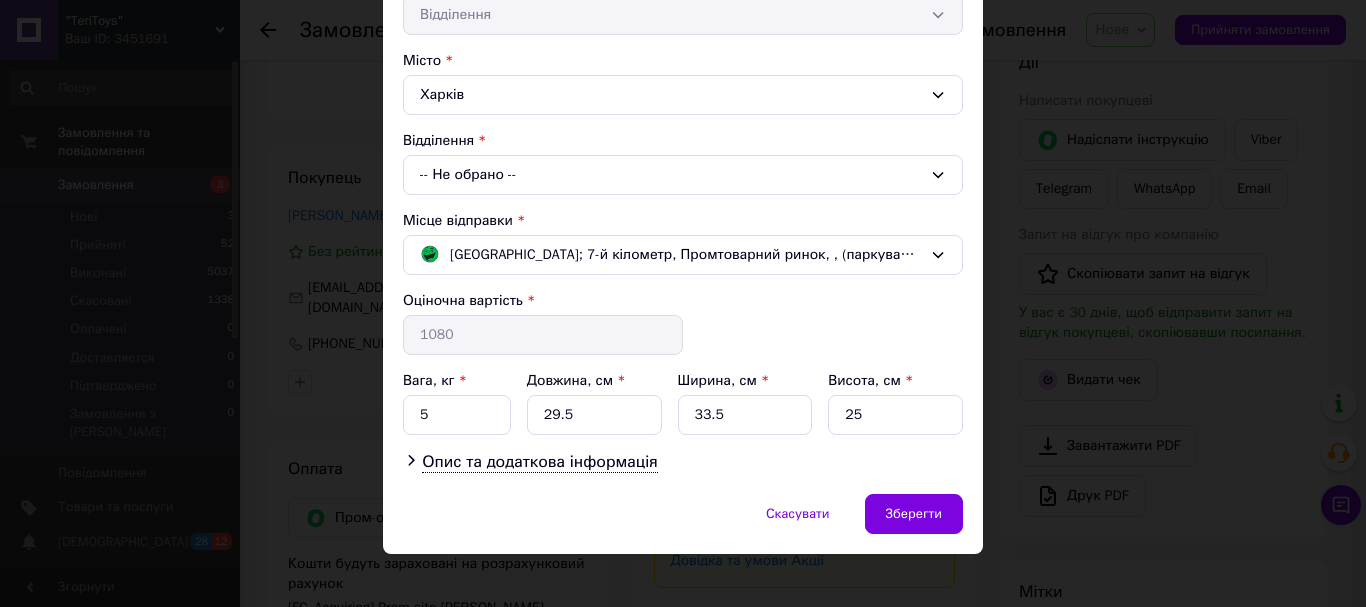 click on "-- Не обрано --" at bounding box center (683, 175) 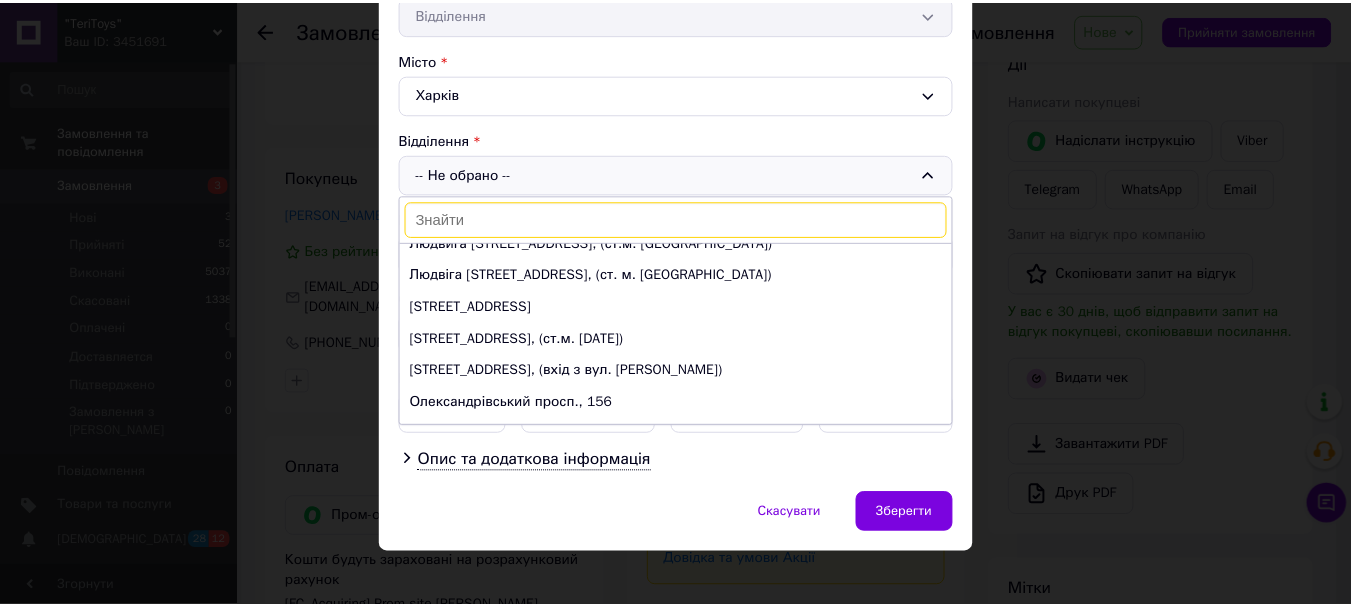 scroll, scrollTop: 500, scrollLeft: 0, axis: vertical 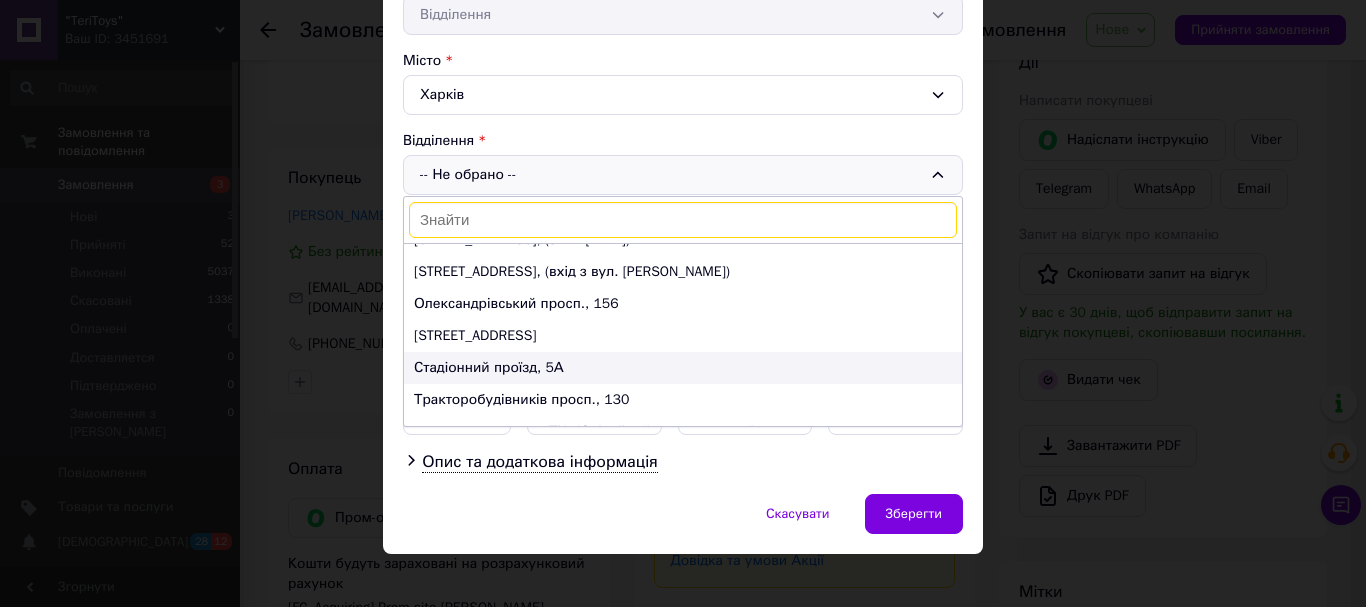 click on "Стадіонний проїзд, 5А" at bounding box center [683, 368] 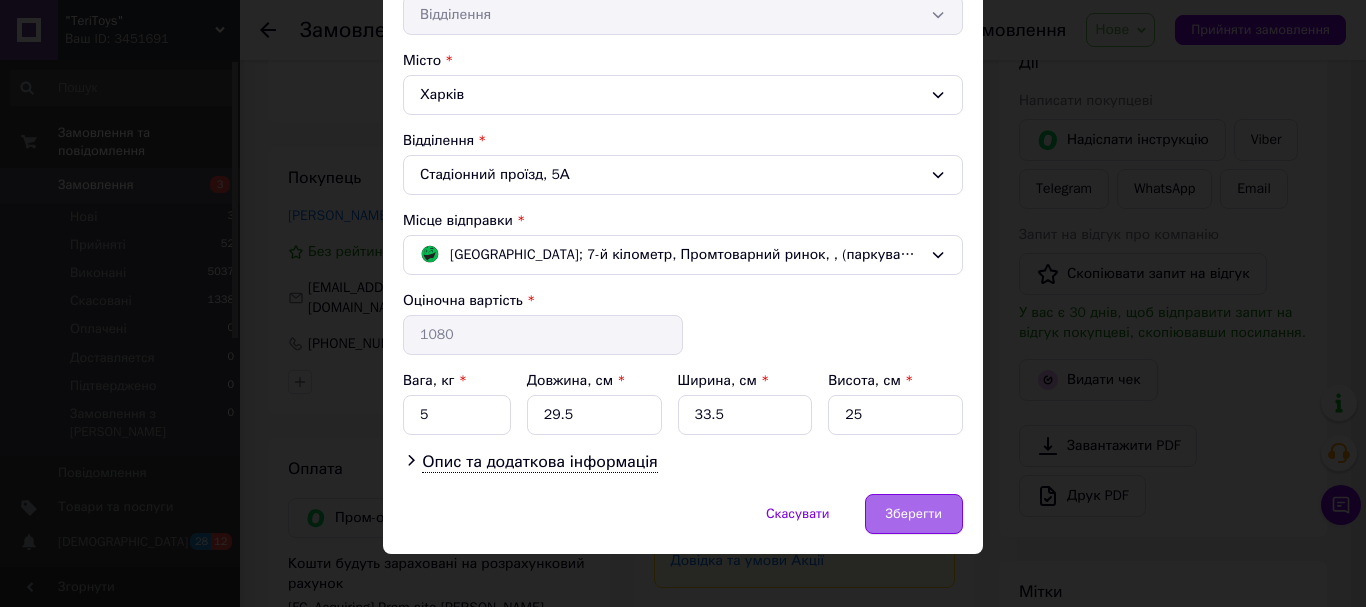 click on "Зберегти" at bounding box center (914, 514) 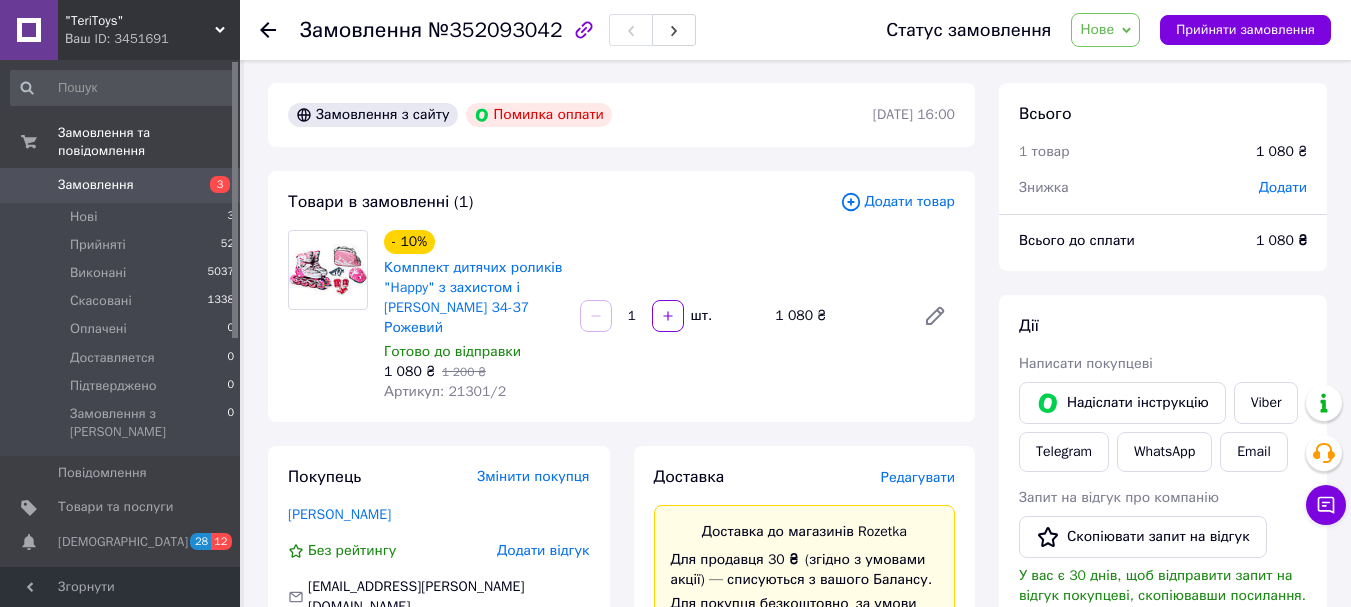 scroll, scrollTop: 0, scrollLeft: 0, axis: both 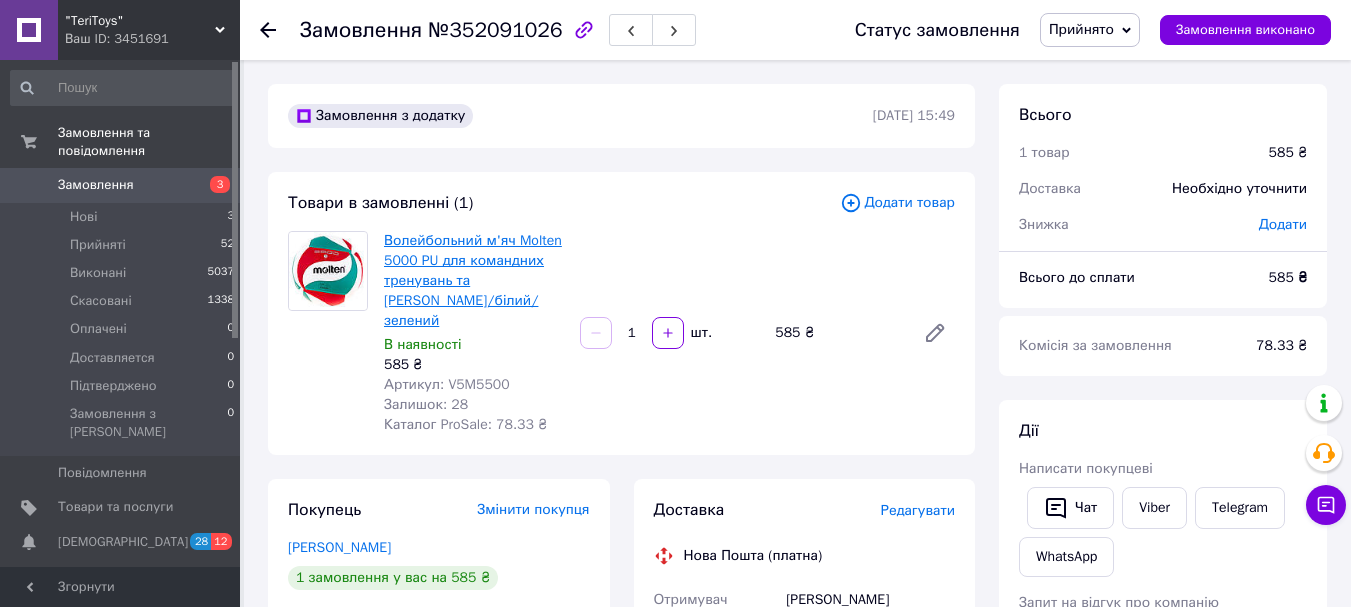 click on "Волейбольний м'яч Molten 5000 PU для командних тренувань та [PERSON_NAME]/білий/зелений" at bounding box center [473, 280] 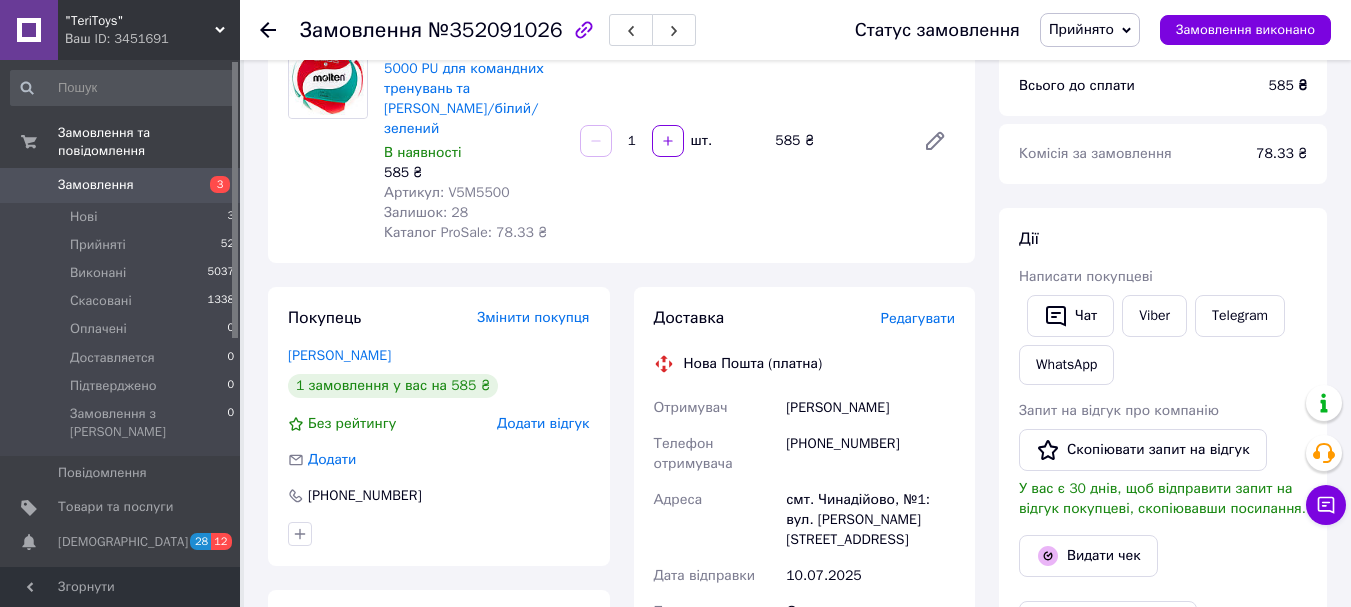 scroll, scrollTop: 200, scrollLeft: 0, axis: vertical 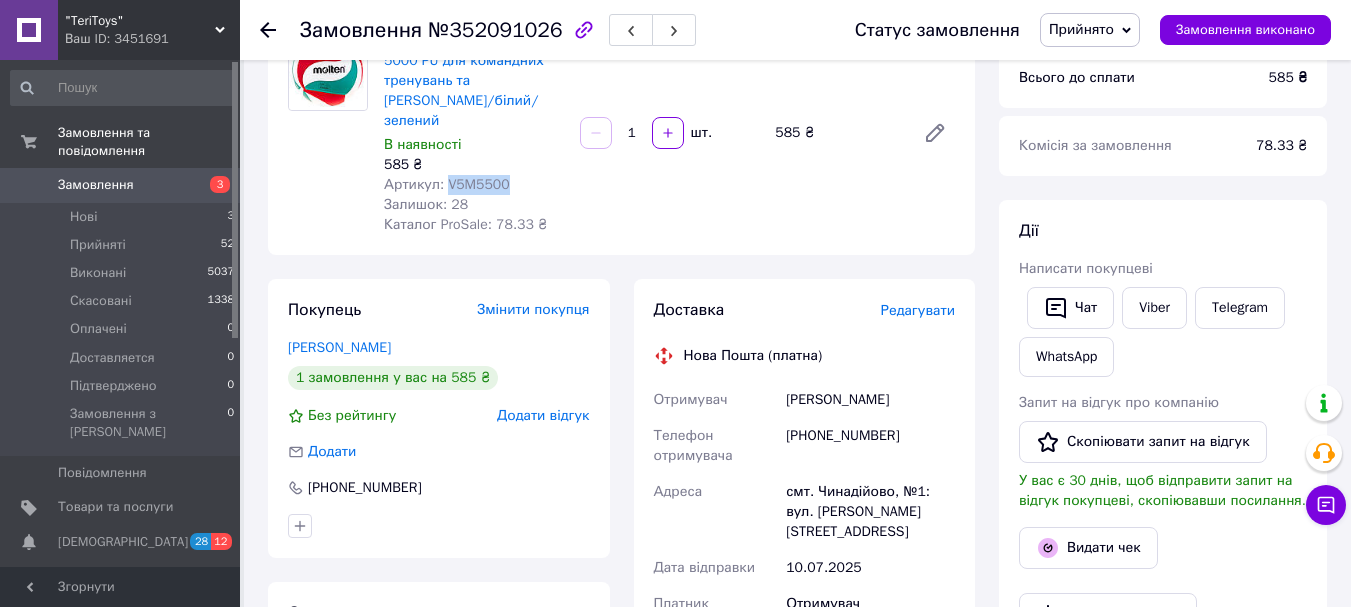 drag, startPoint x: 507, startPoint y: 163, endPoint x: 447, endPoint y: 162, distance: 60.00833 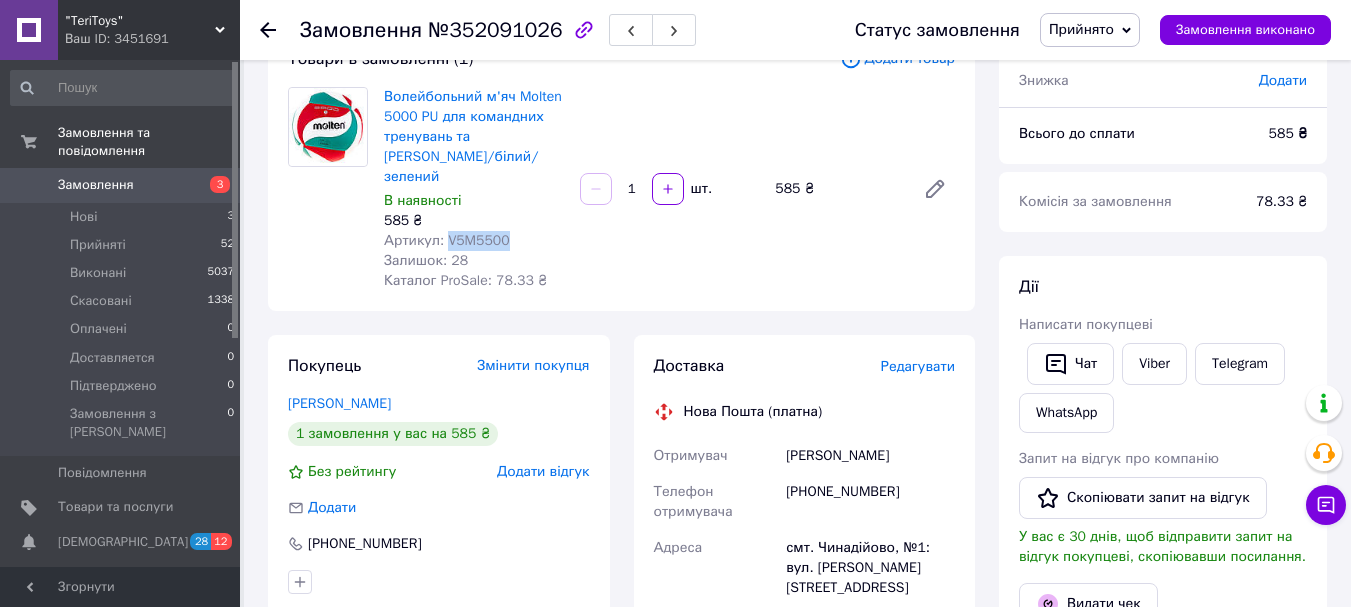 scroll, scrollTop: 100, scrollLeft: 0, axis: vertical 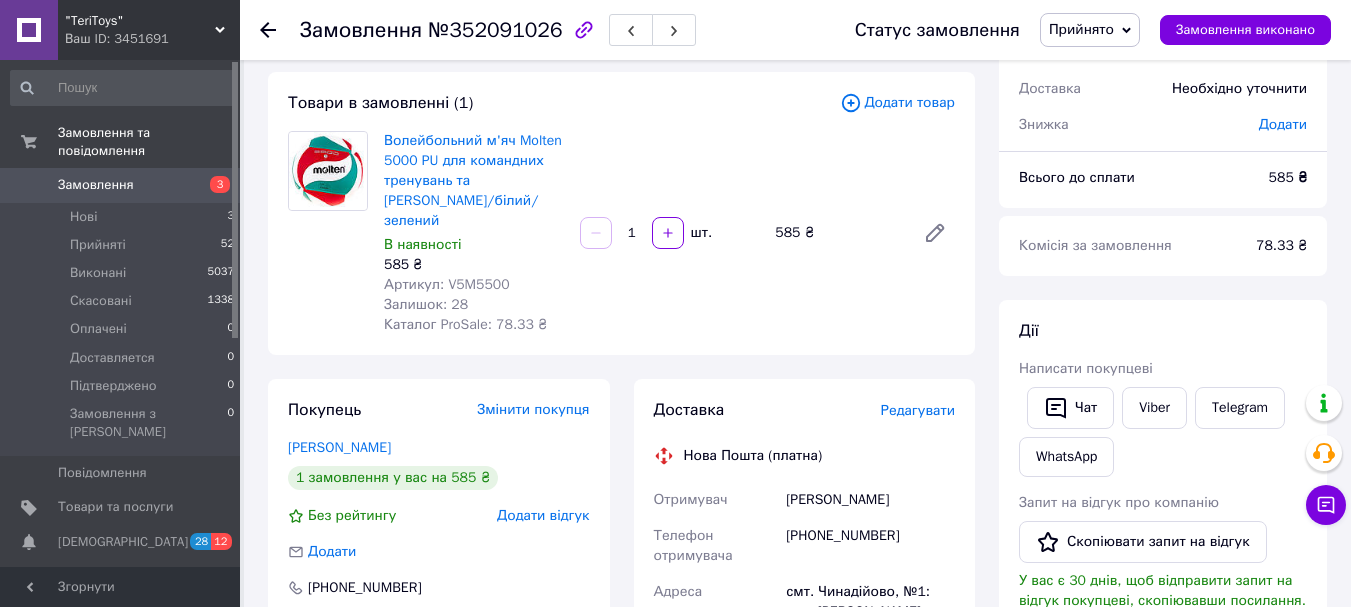 click on "Волейбольний м'яч Molten 5000 PU для командних тренувань та ігор червоний/білий/зелений В наявності 585 ₴ Артикул: V5M5500 Залишок: 28 Каталог ProSale: 78.33 ₴  1   шт. 585 ₴" at bounding box center (669, 233) 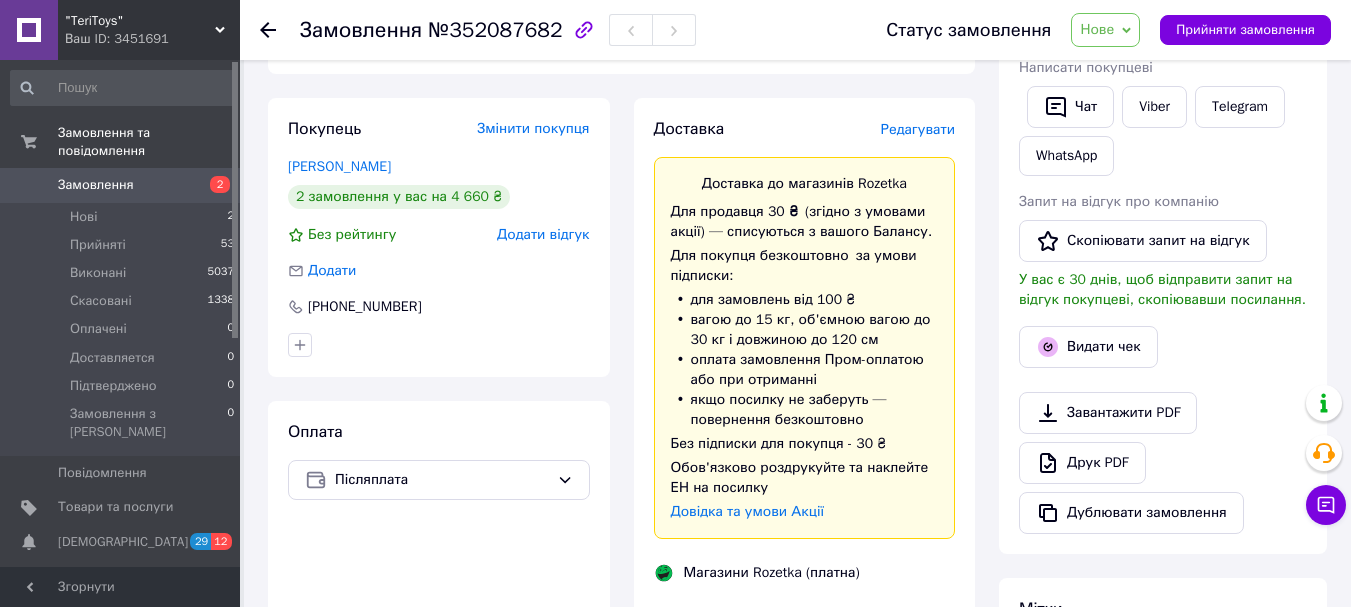 scroll, scrollTop: 400, scrollLeft: 0, axis: vertical 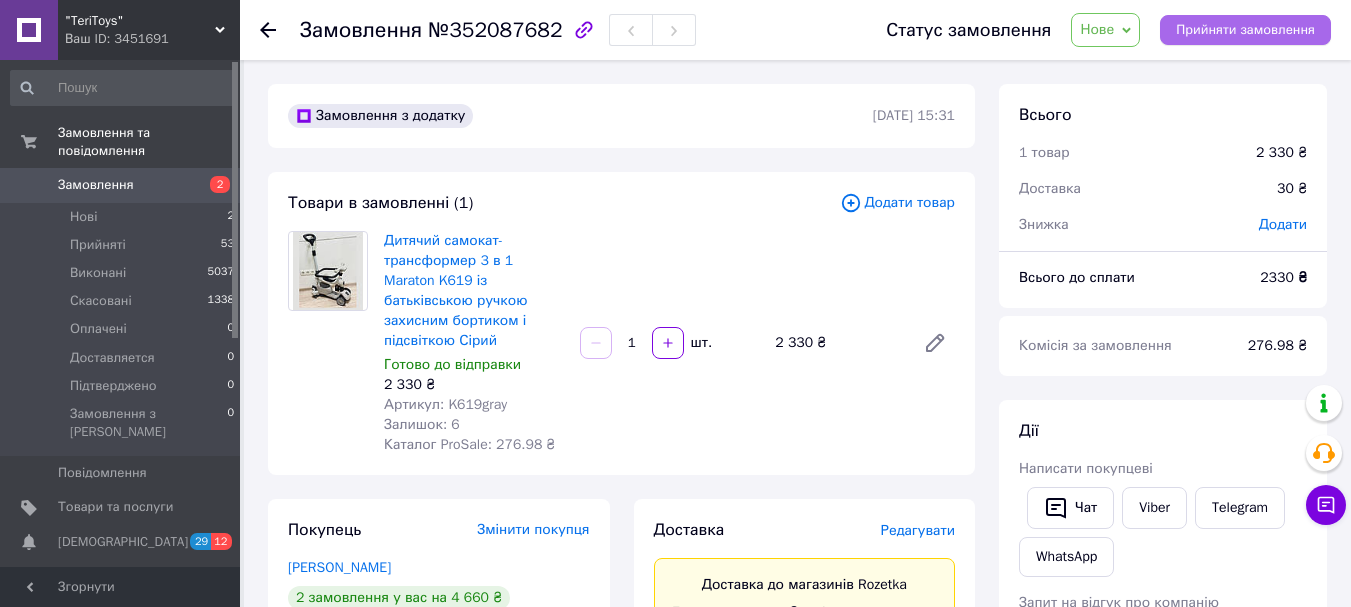 click on "Прийняти замовлення" at bounding box center (1245, 30) 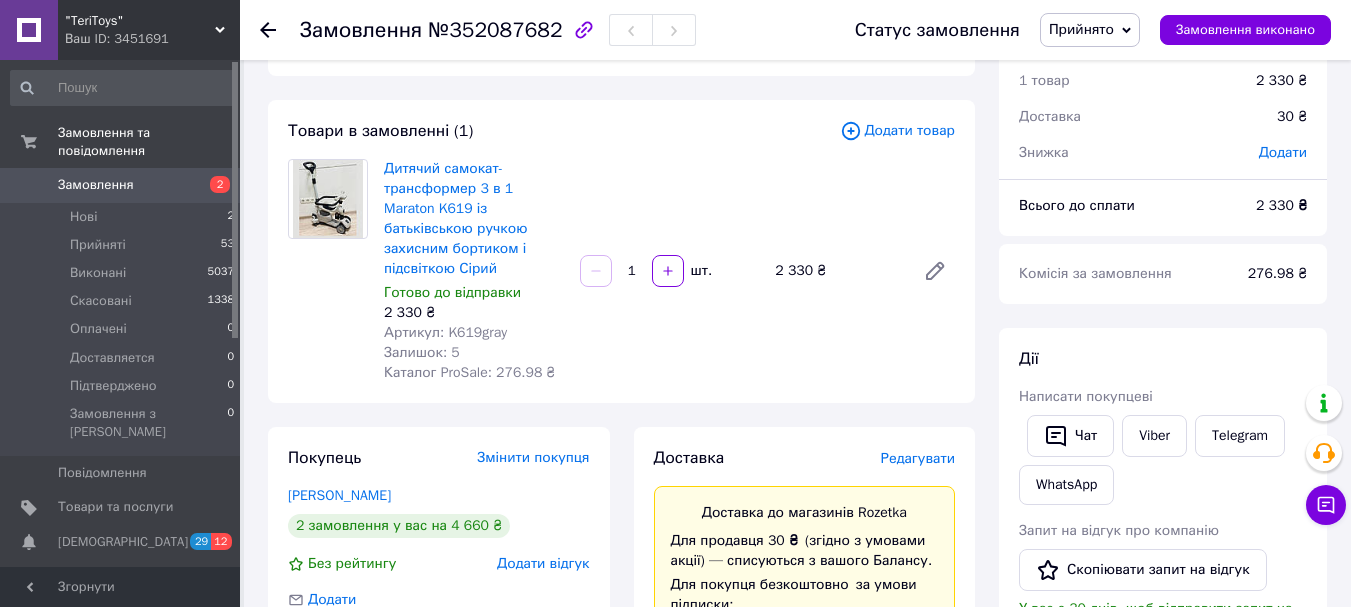 scroll, scrollTop: 0, scrollLeft: 0, axis: both 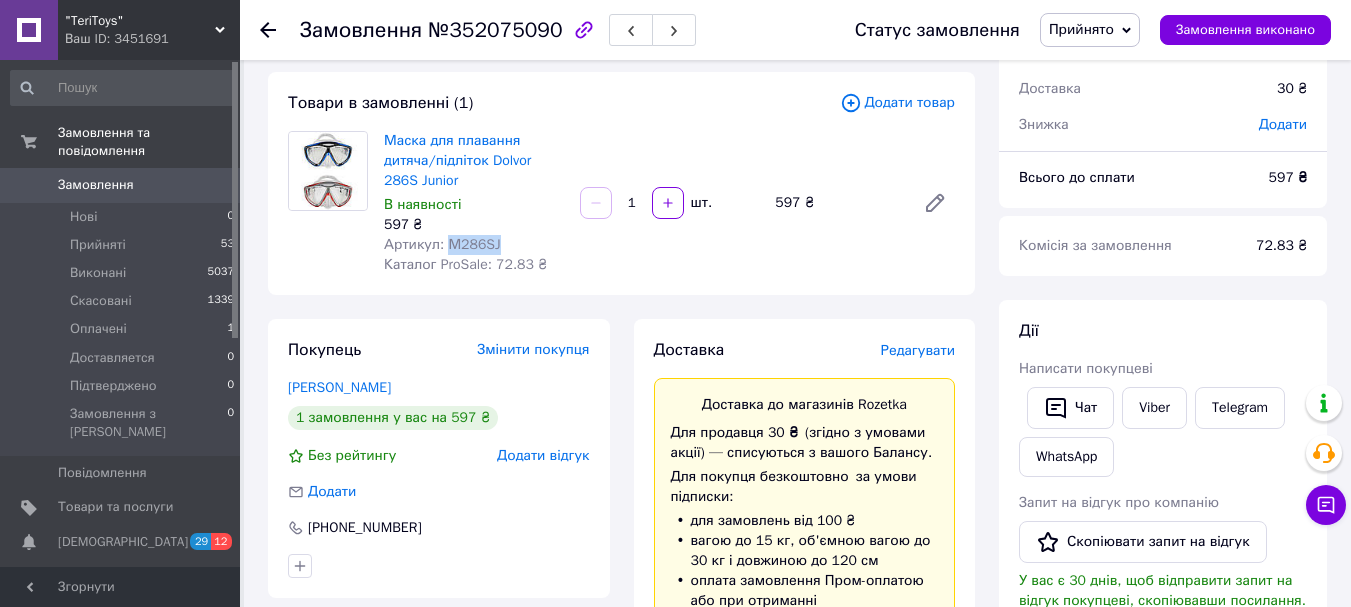 drag, startPoint x: 497, startPoint y: 241, endPoint x: 448, endPoint y: 245, distance: 49.162994 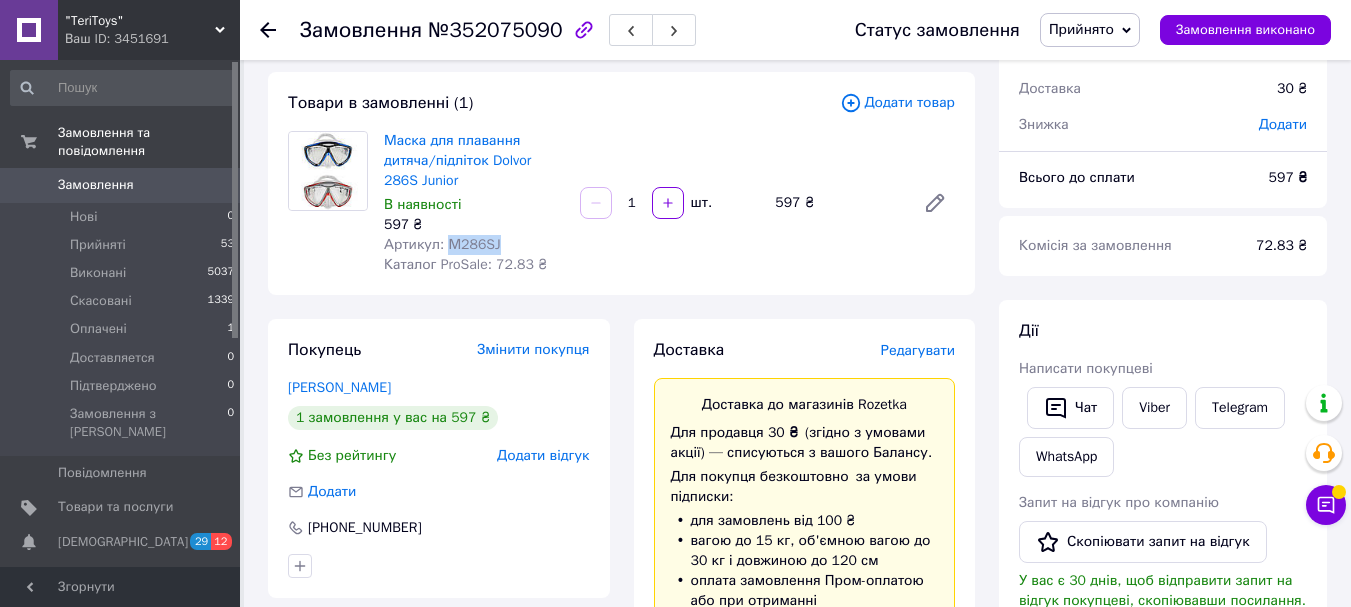 click on "Артикул: М286SJ" at bounding box center [474, 245] 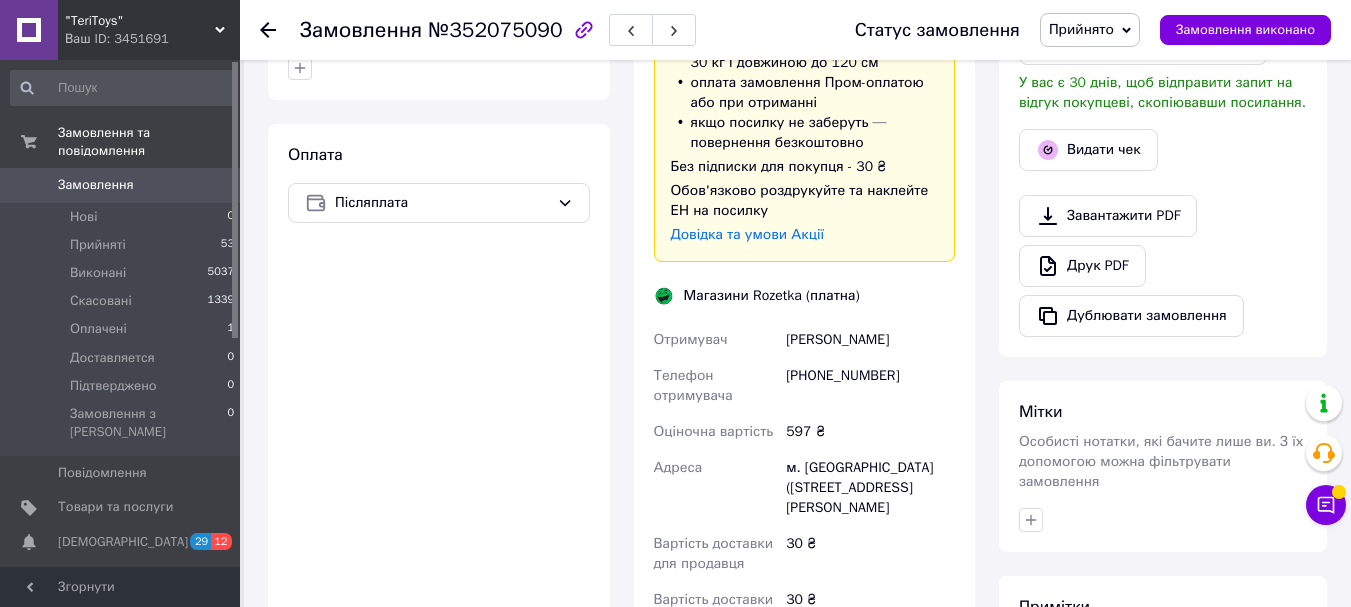 scroll, scrollTop: 600, scrollLeft: 0, axis: vertical 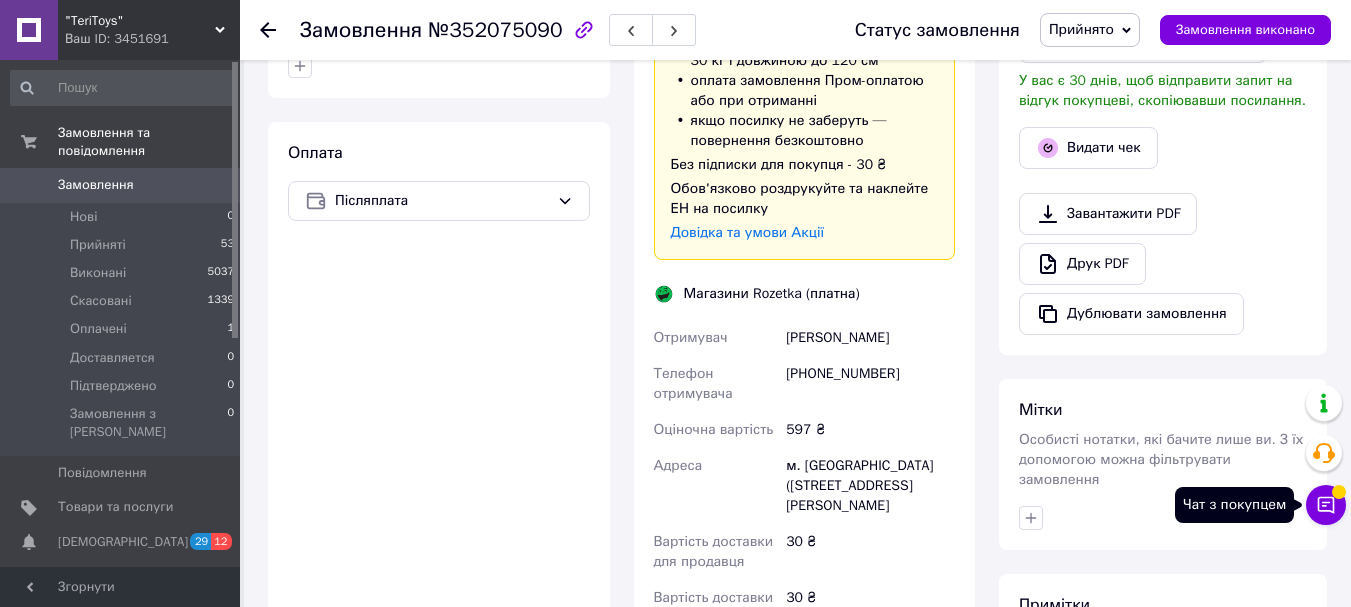 click 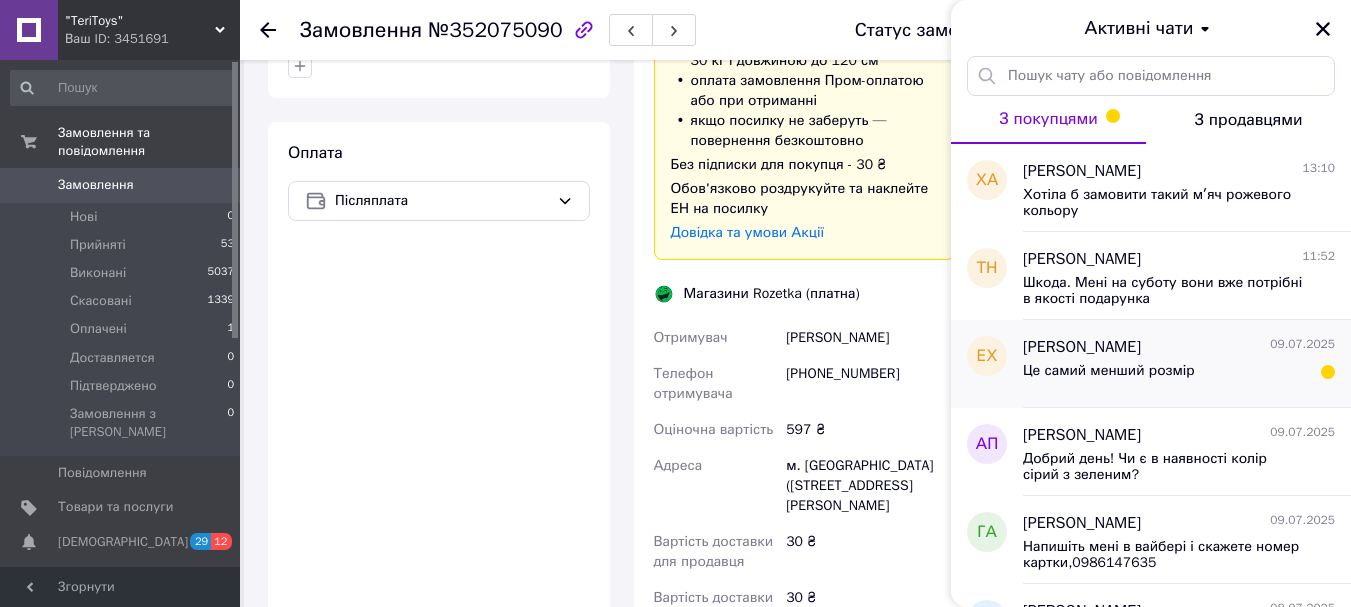 click on "Це самий менший розмір" at bounding box center [1179, 375] 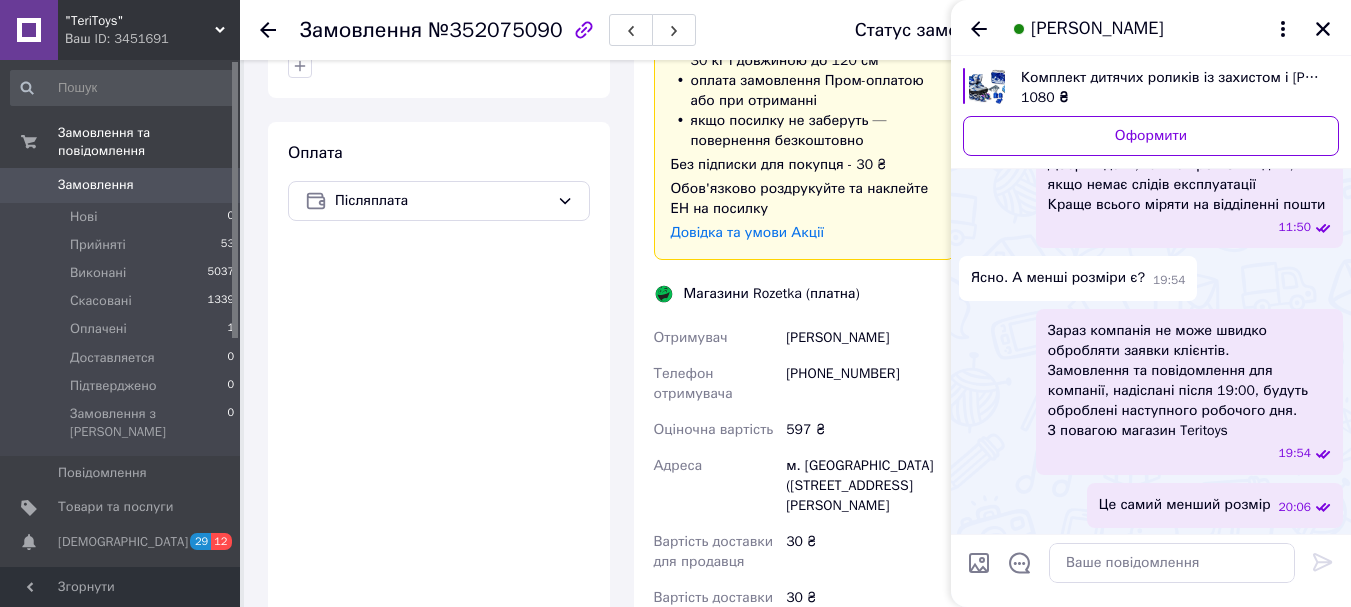 scroll, scrollTop: 217, scrollLeft: 0, axis: vertical 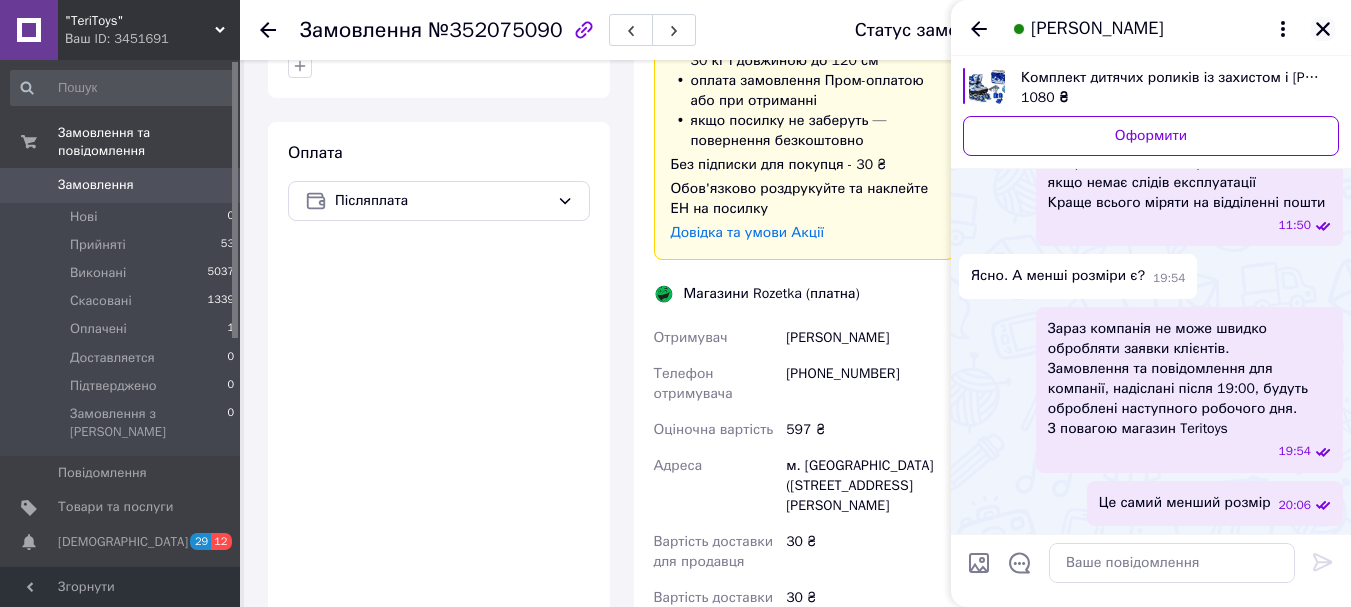 click 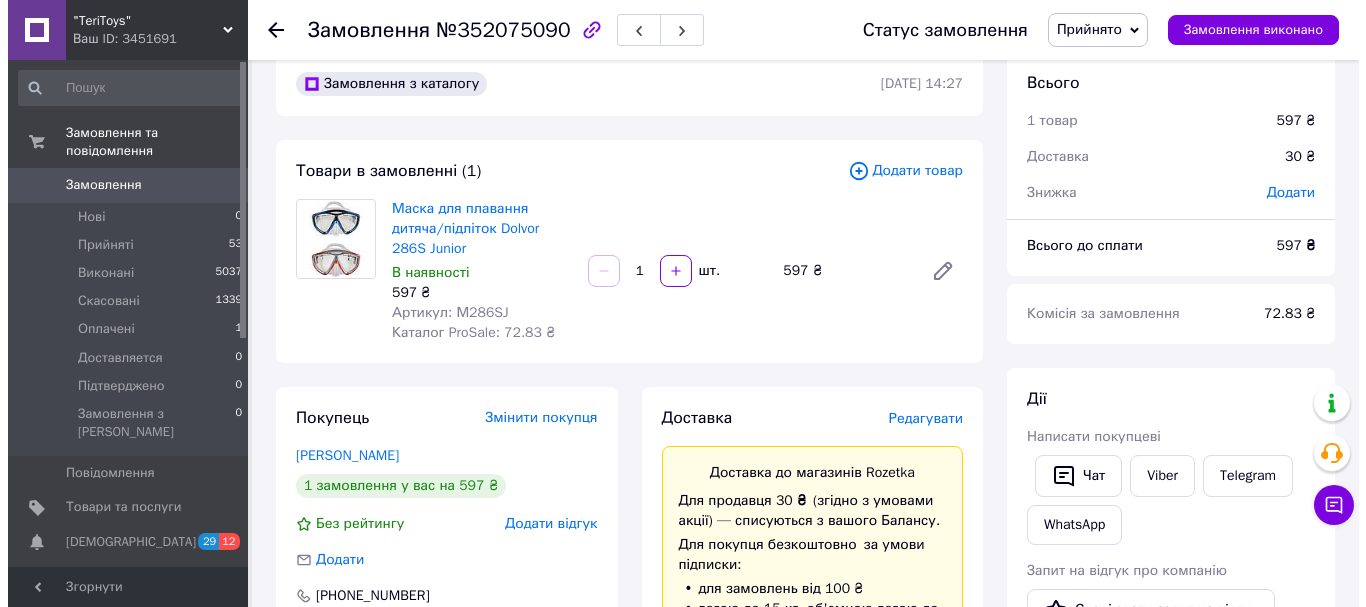 scroll, scrollTop: 0, scrollLeft: 0, axis: both 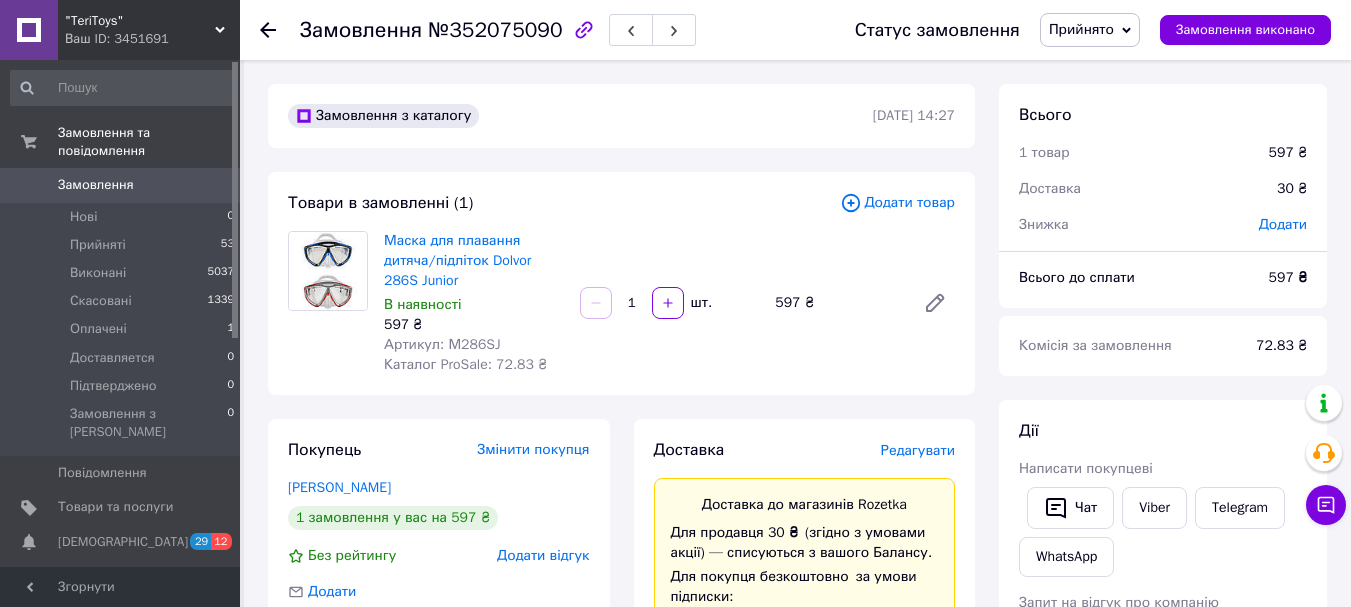 click on "Прийнято" at bounding box center [1090, 30] 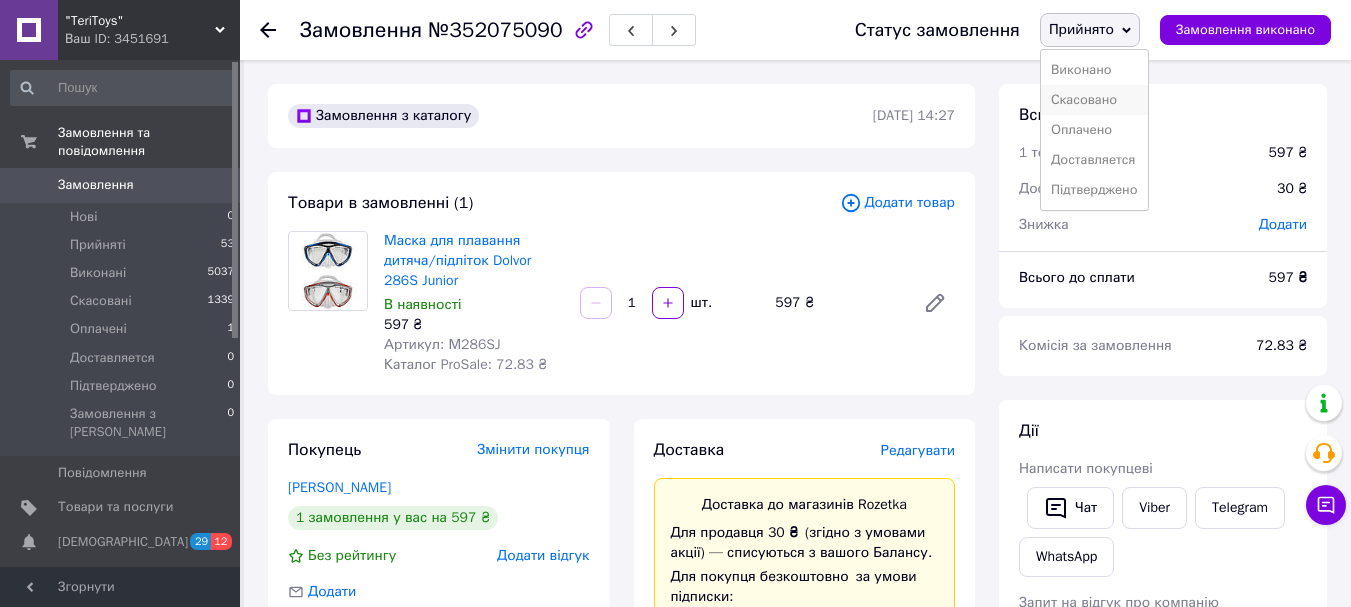 click on "Скасовано" at bounding box center [1094, 100] 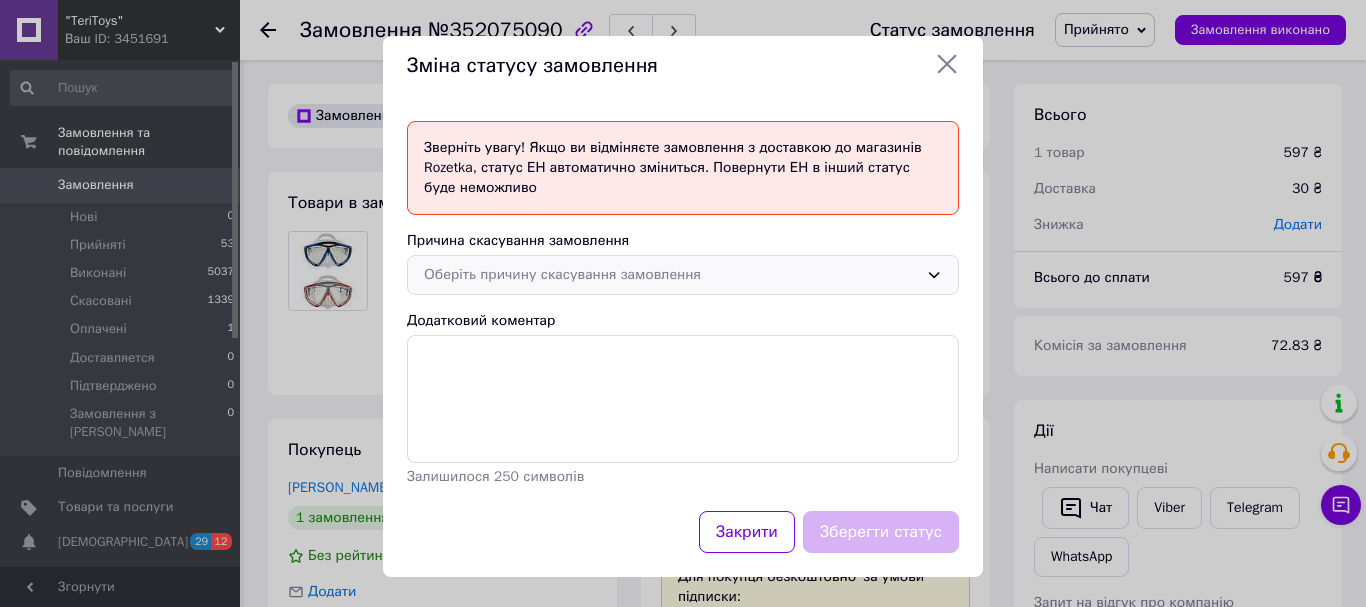 click on "Оберіть причину скасування замовлення" at bounding box center (671, 275) 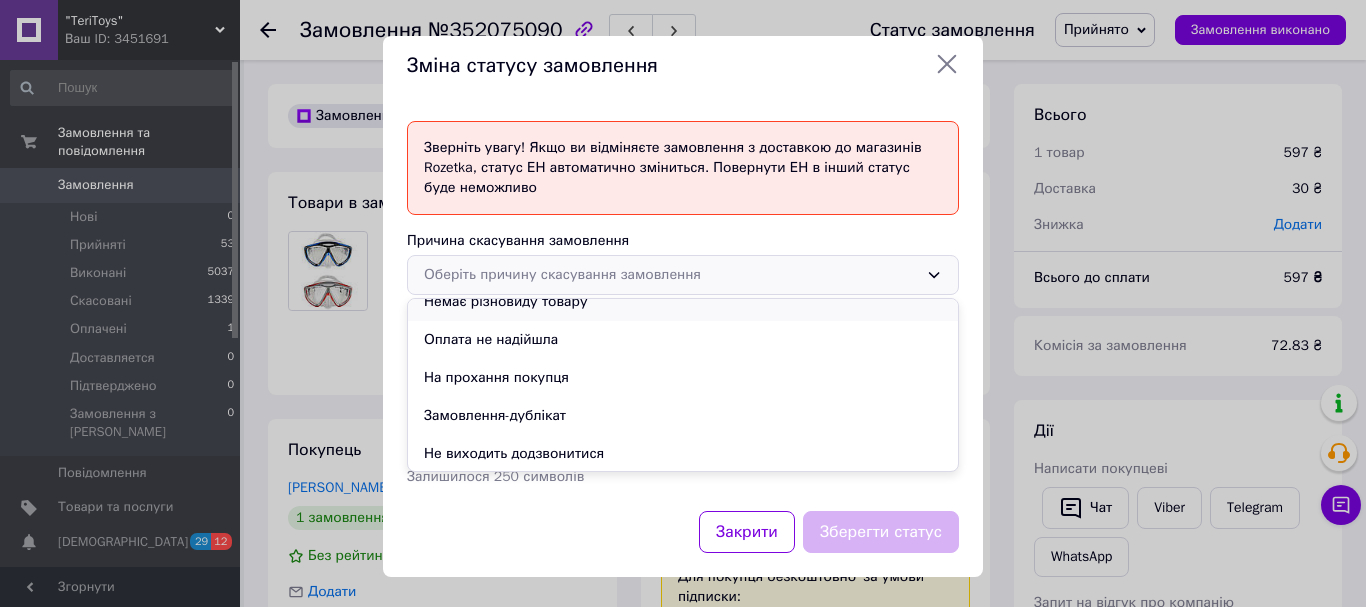 scroll, scrollTop: 94, scrollLeft: 0, axis: vertical 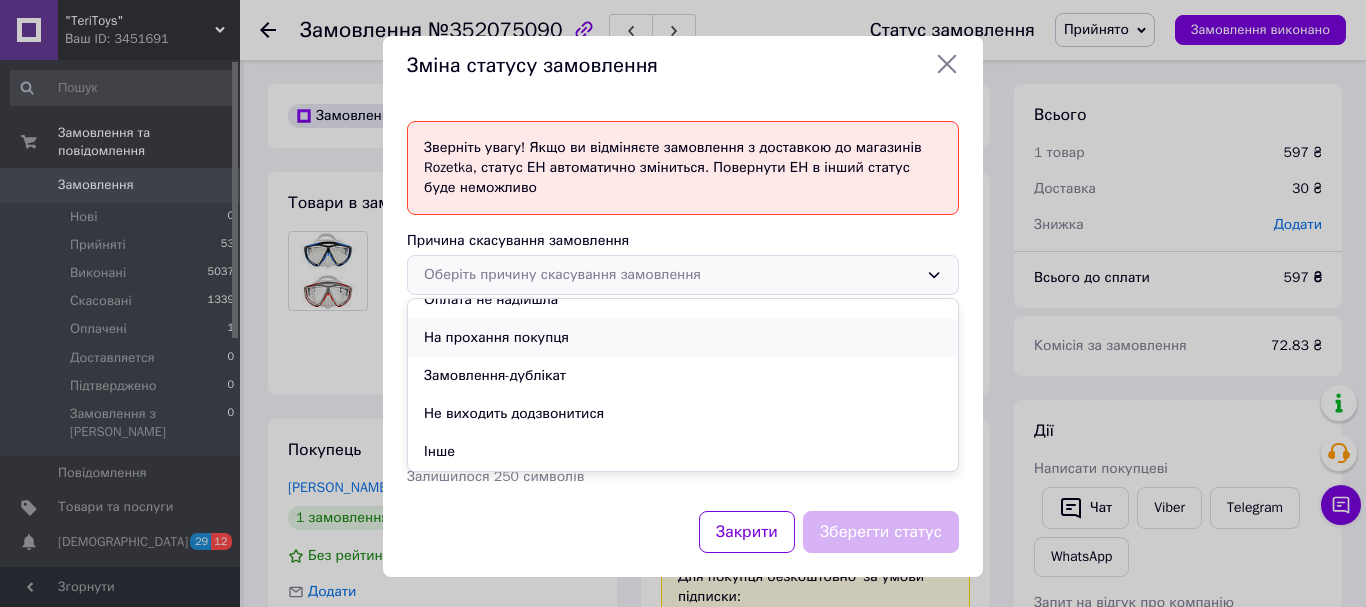 click on "На прохання покупця" at bounding box center (683, 338) 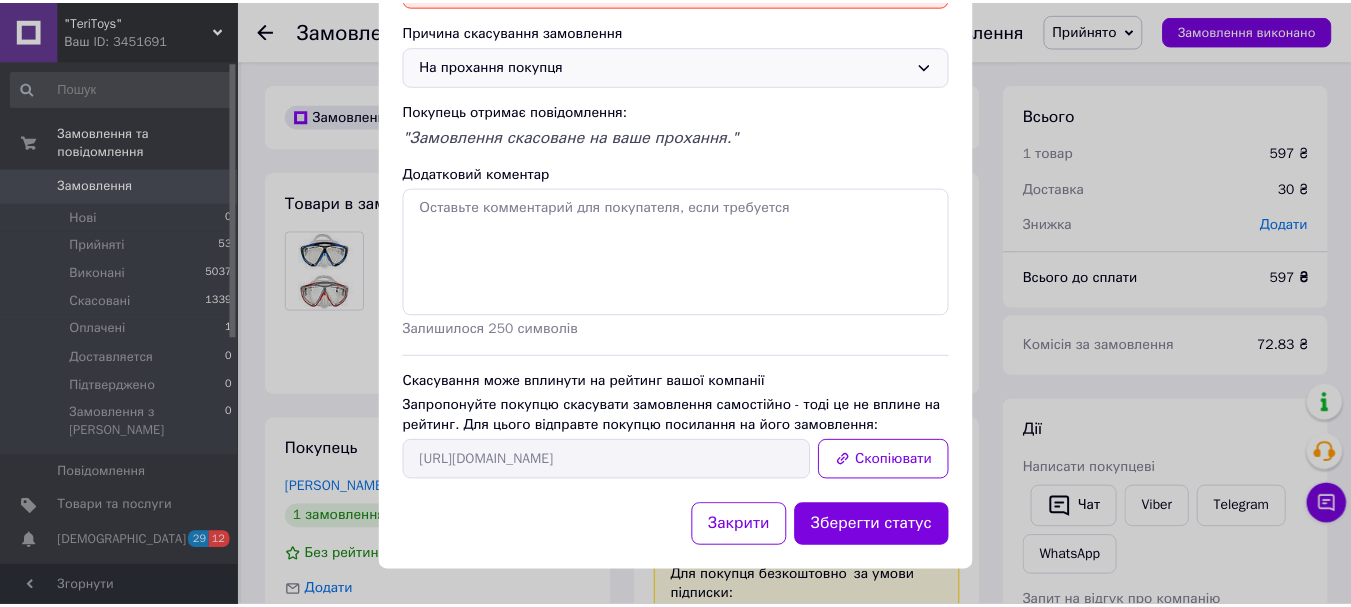 scroll, scrollTop: 210, scrollLeft: 0, axis: vertical 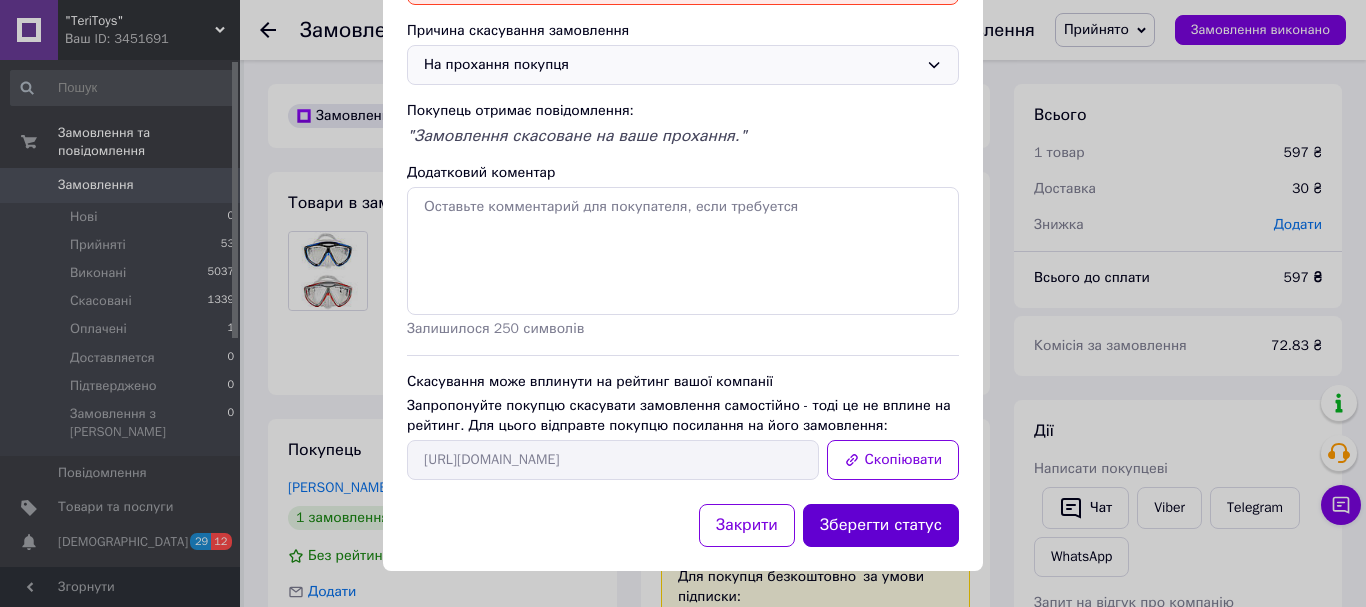 click on "Зберегти статус" at bounding box center (881, 525) 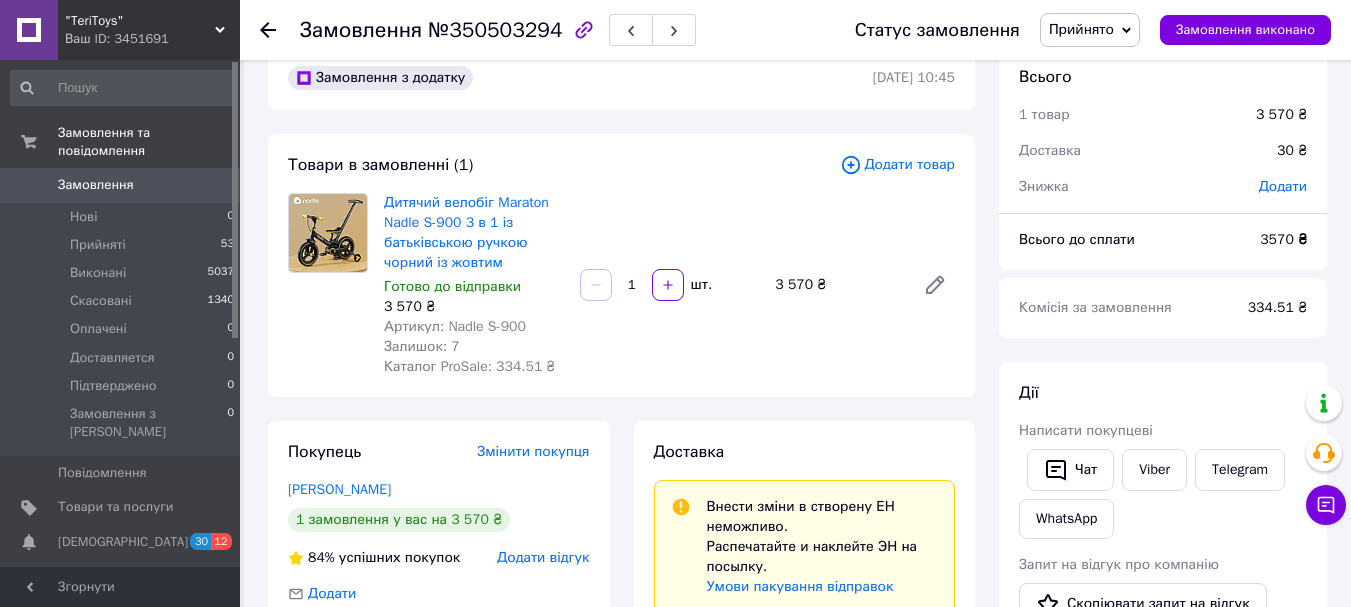 scroll, scrollTop: 0, scrollLeft: 0, axis: both 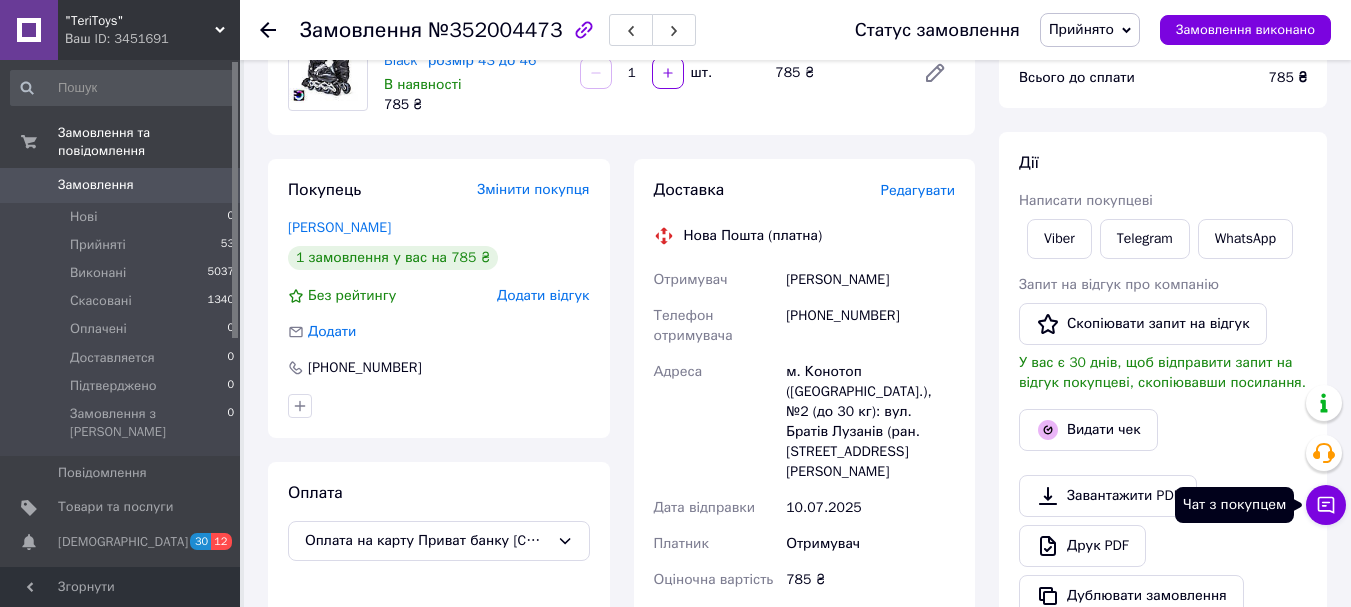 click 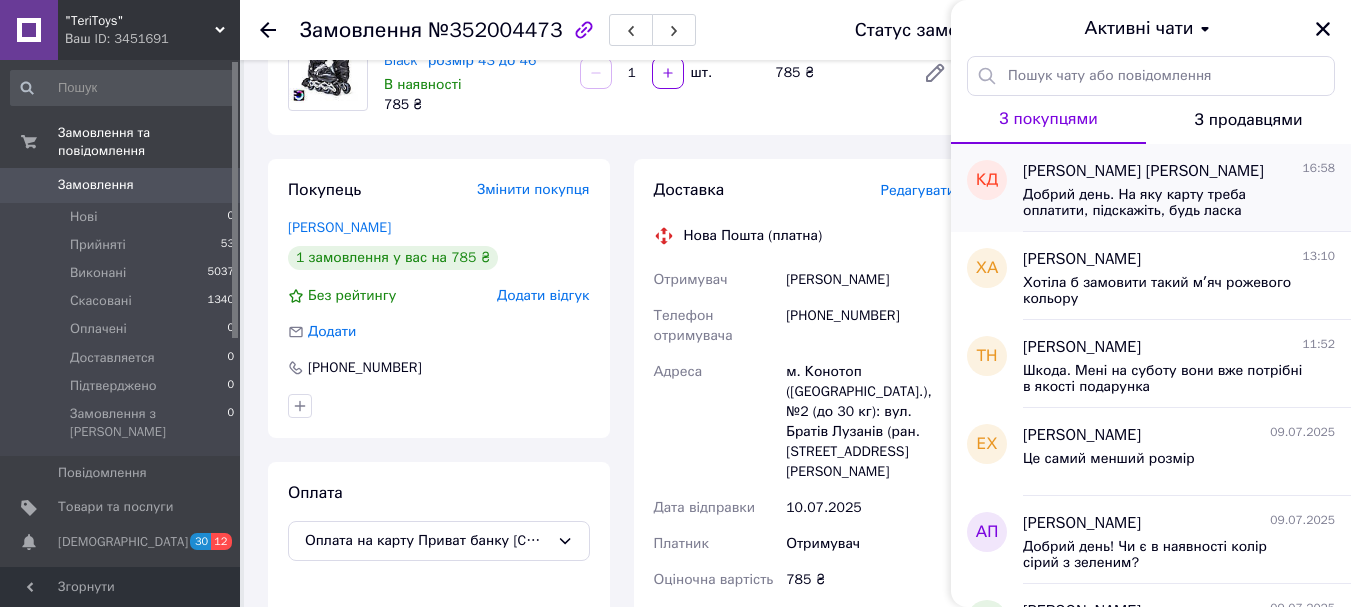 click on "Добрий день. На яку карту треба оплатити, підскажіть,  будь ласка" at bounding box center (1165, 203) 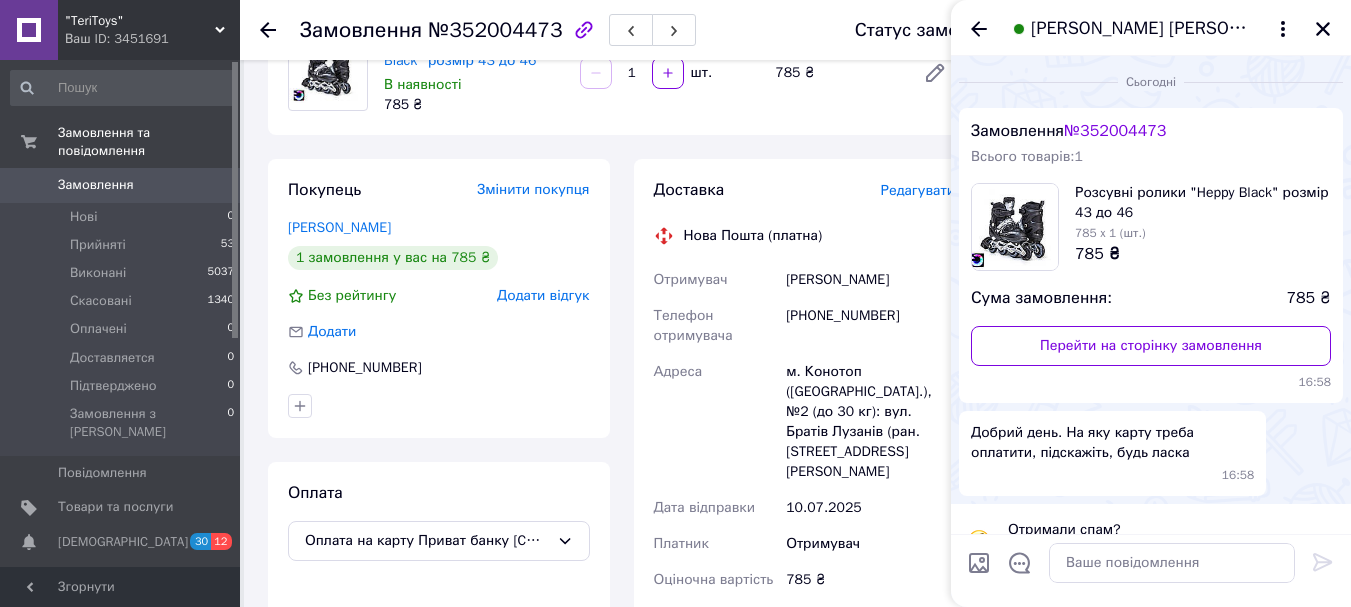 scroll, scrollTop: 43, scrollLeft: 0, axis: vertical 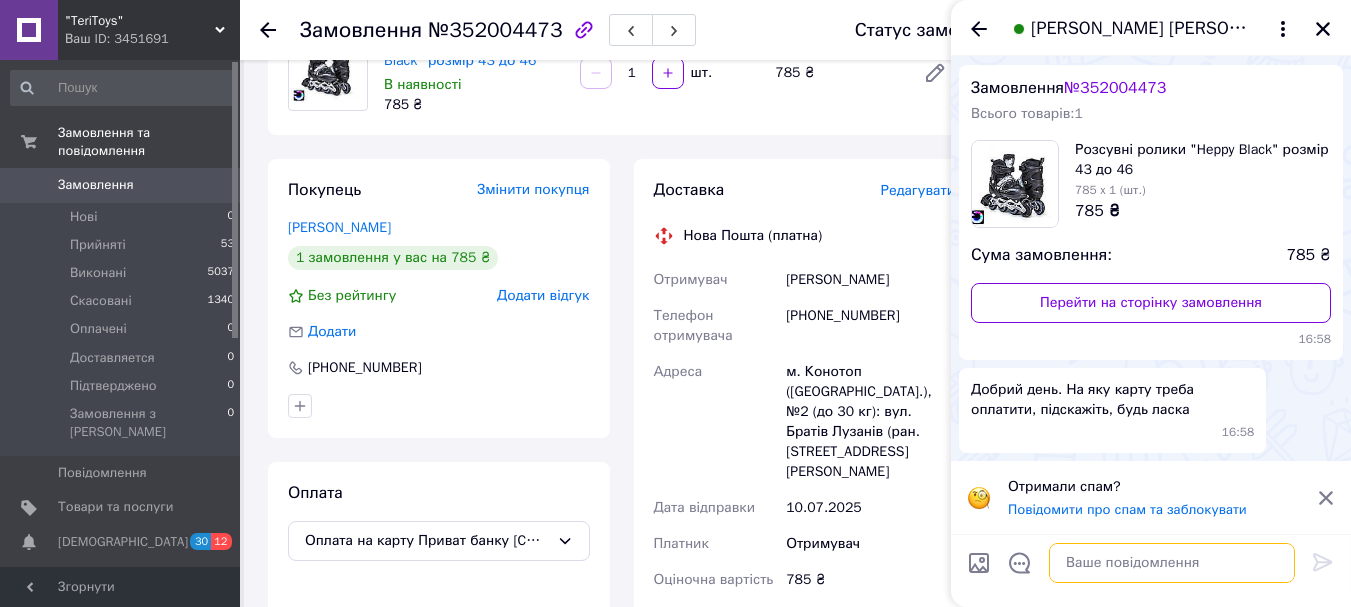 click at bounding box center (1172, 563) 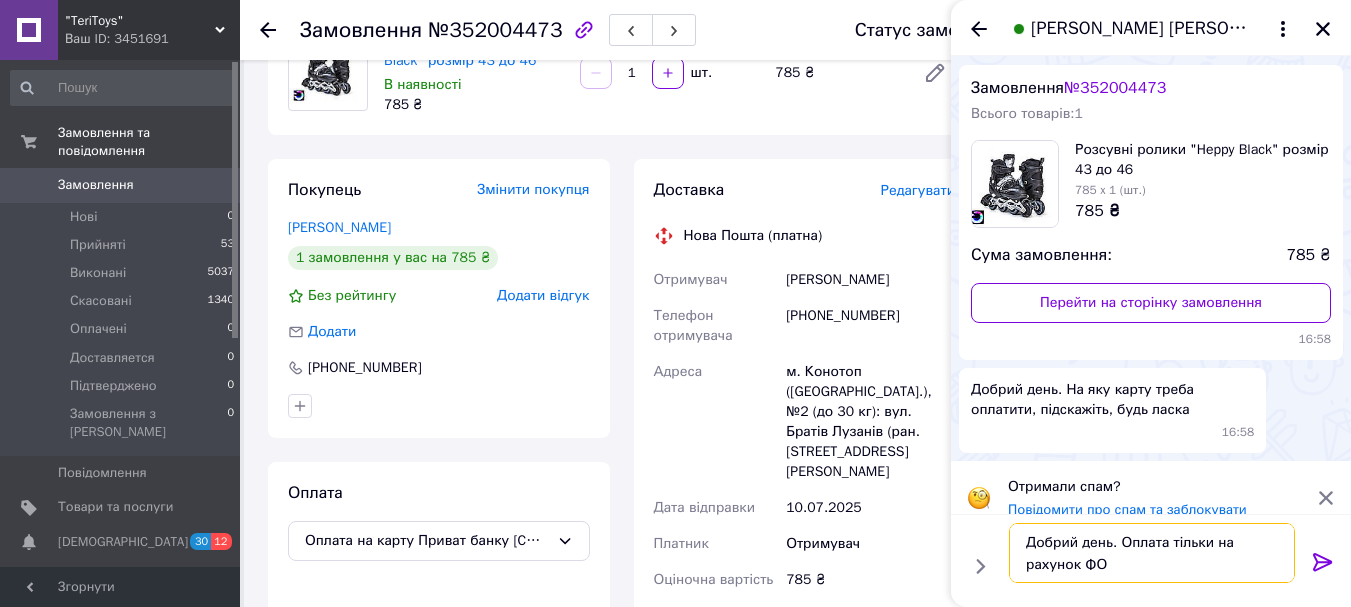 type on "Добрий день. Оплата тільки на рахунок ФОП" 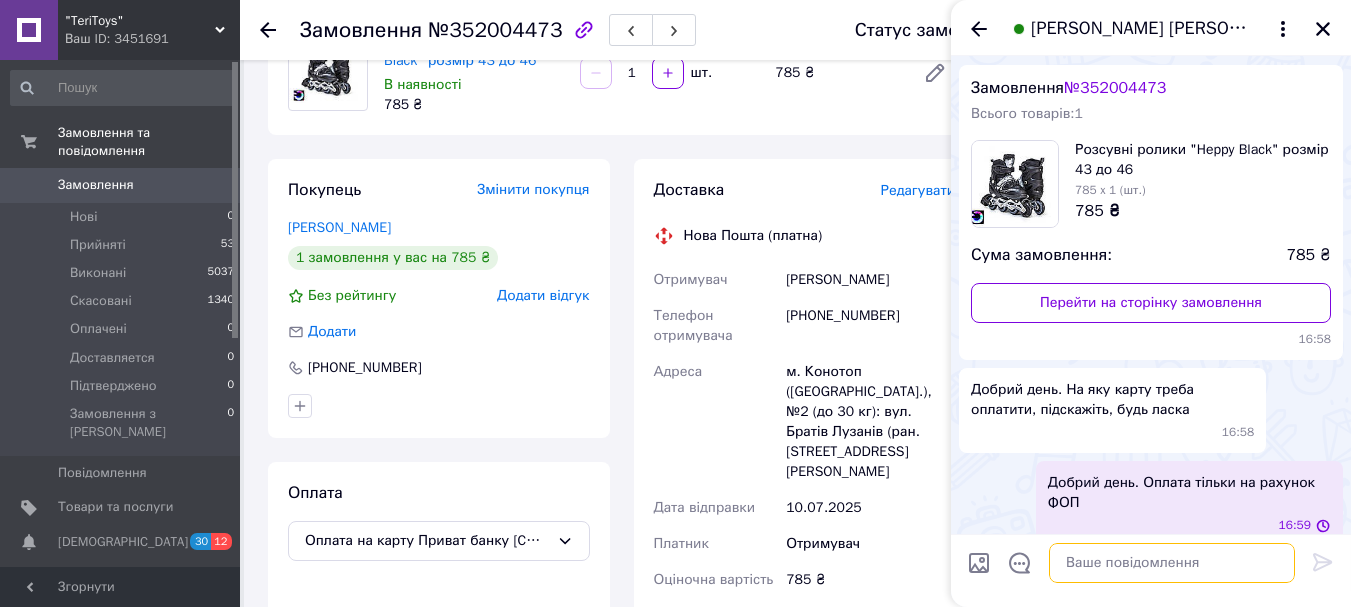 scroll, scrollTop: 63, scrollLeft: 0, axis: vertical 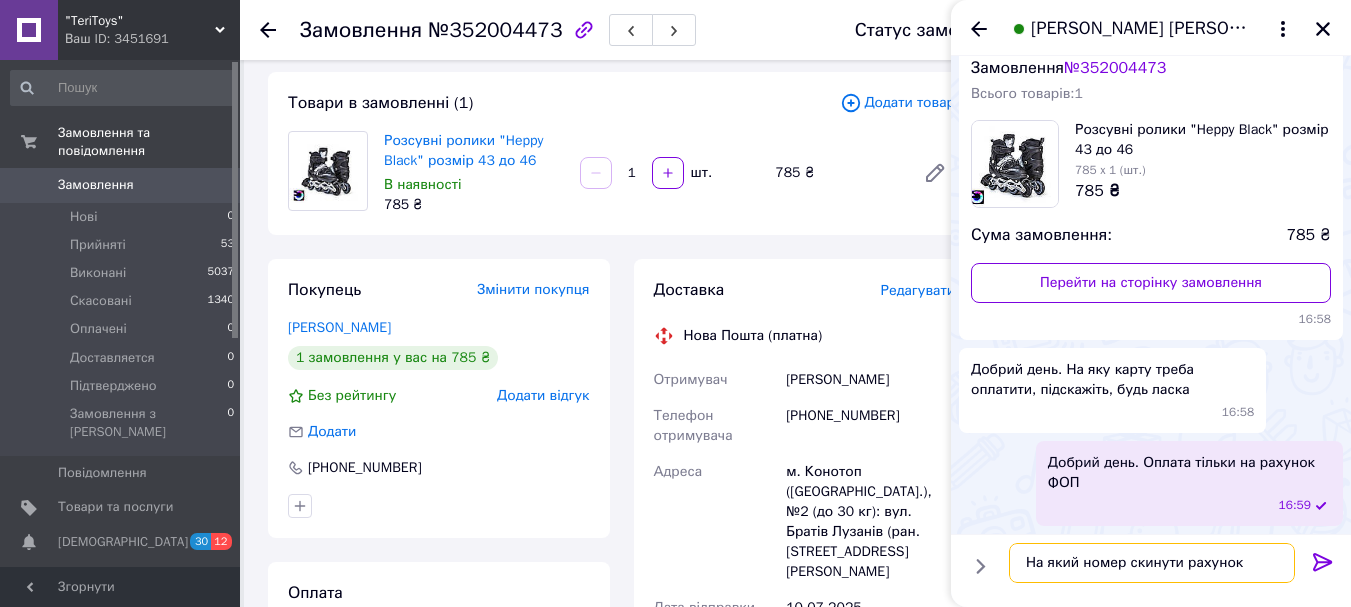 type on "На який номер скинути рахунок?" 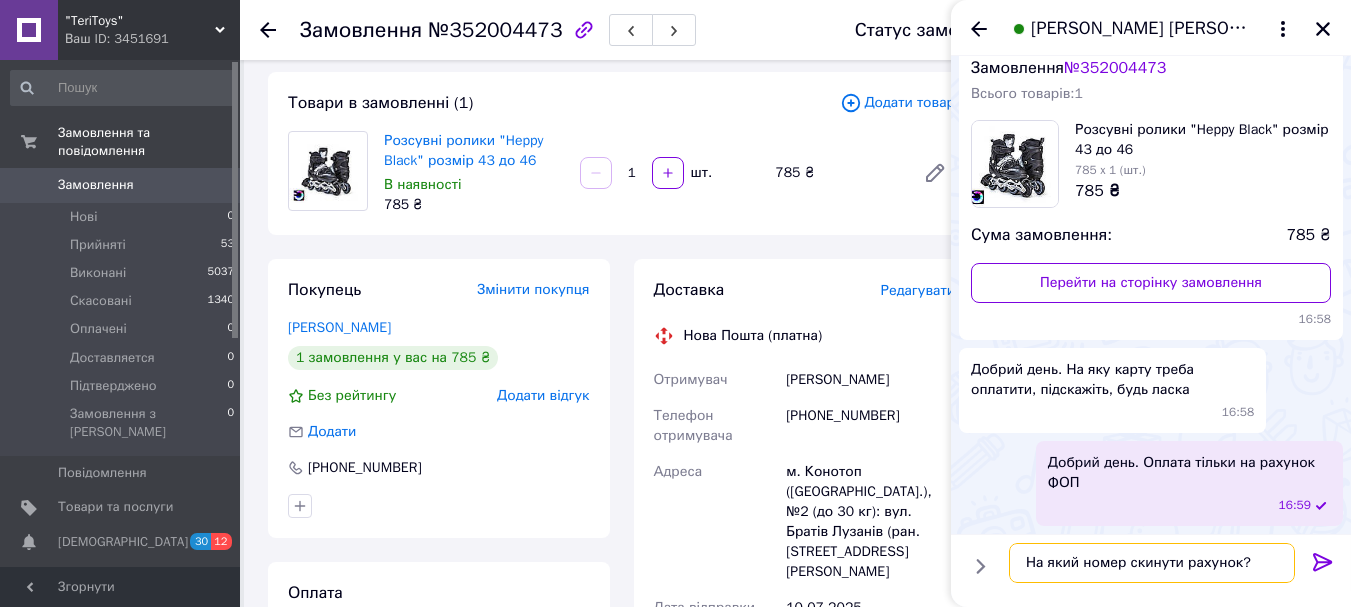 type 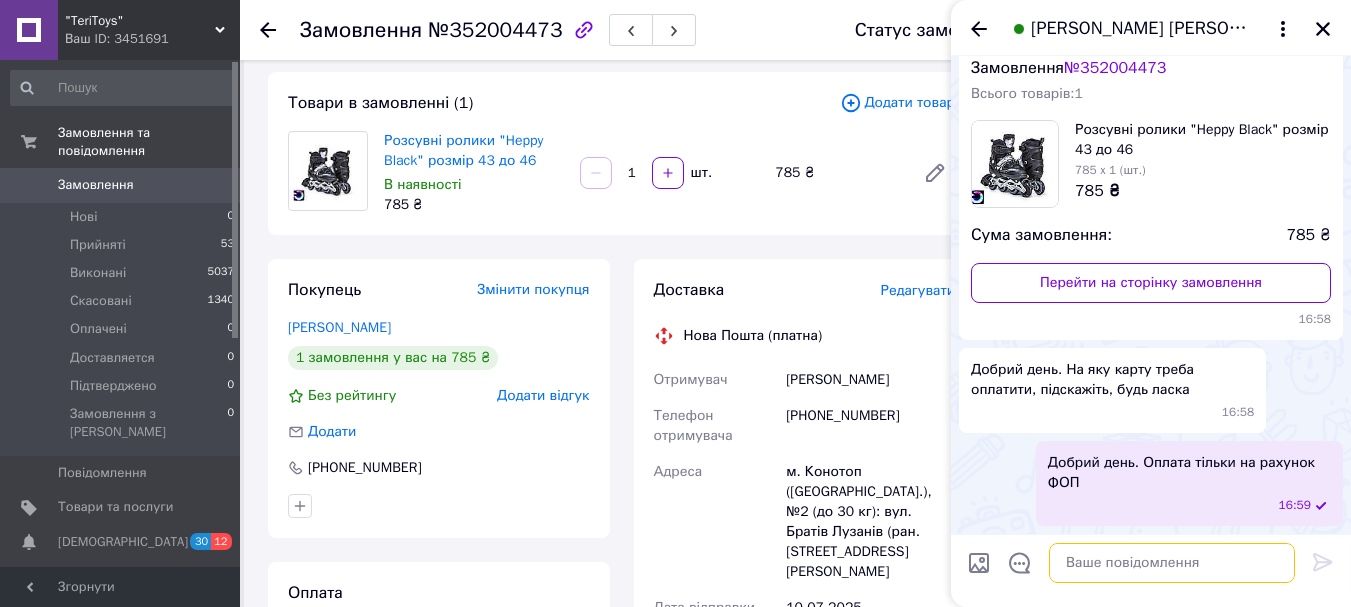 scroll, scrollTop: 116, scrollLeft: 0, axis: vertical 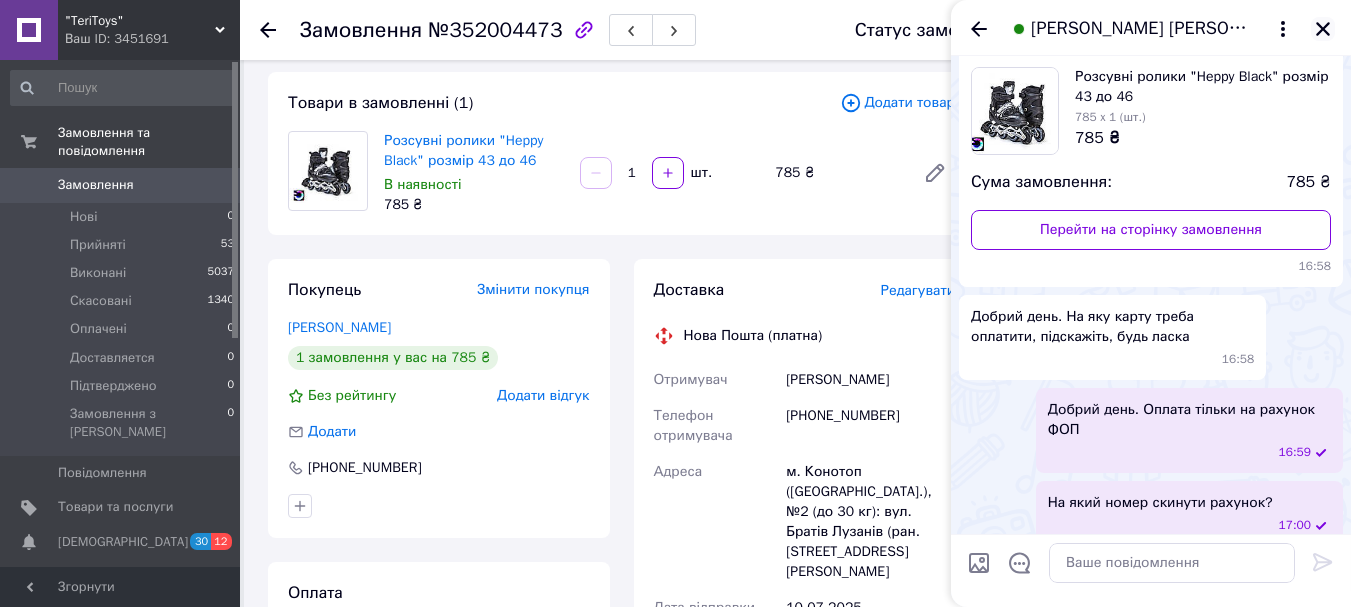 click 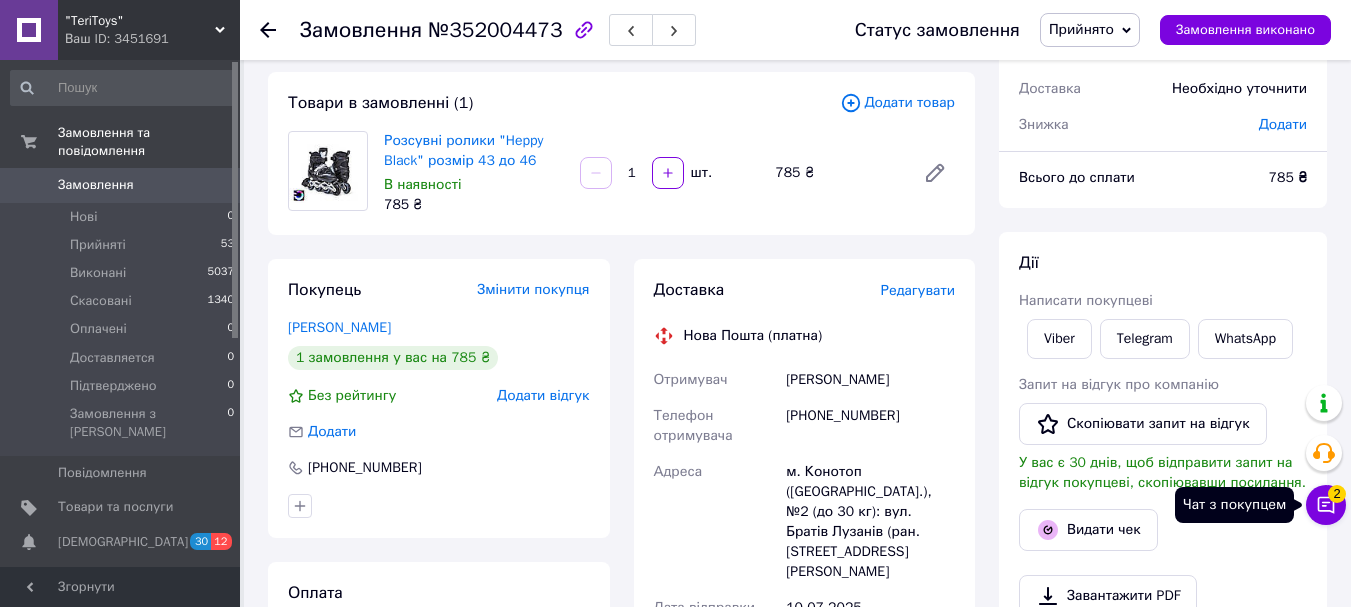 click 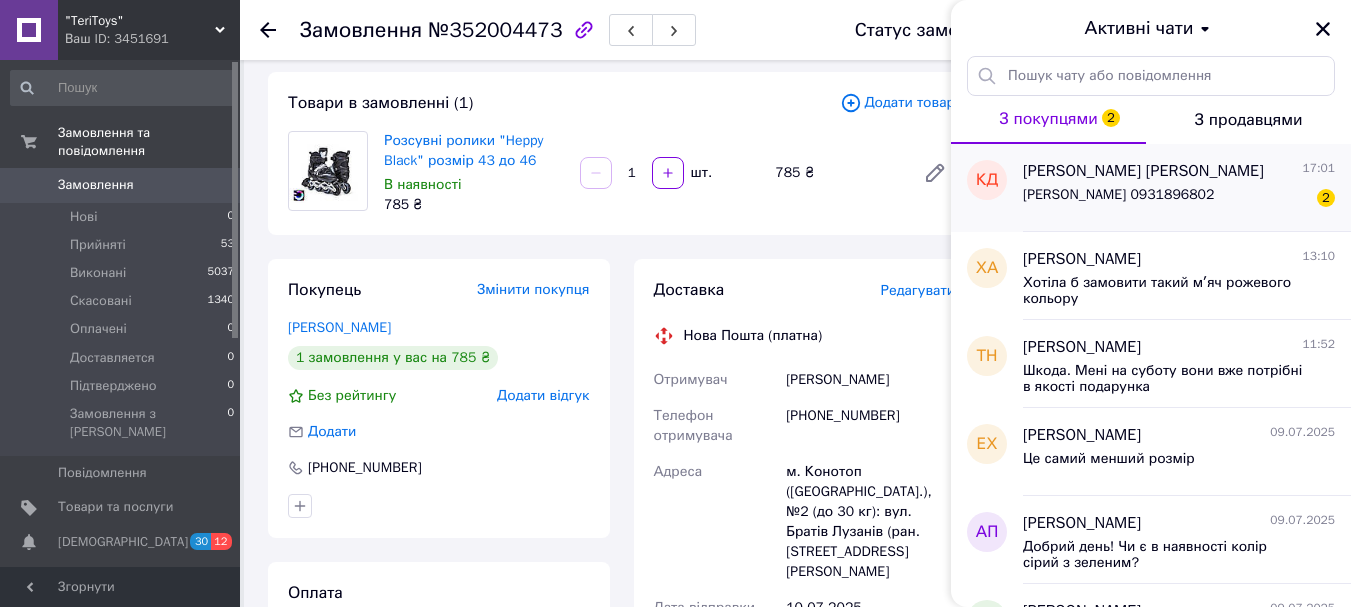 click on "[PERSON_NAME] 0931896802 2" at bounding box center [1179, 199] 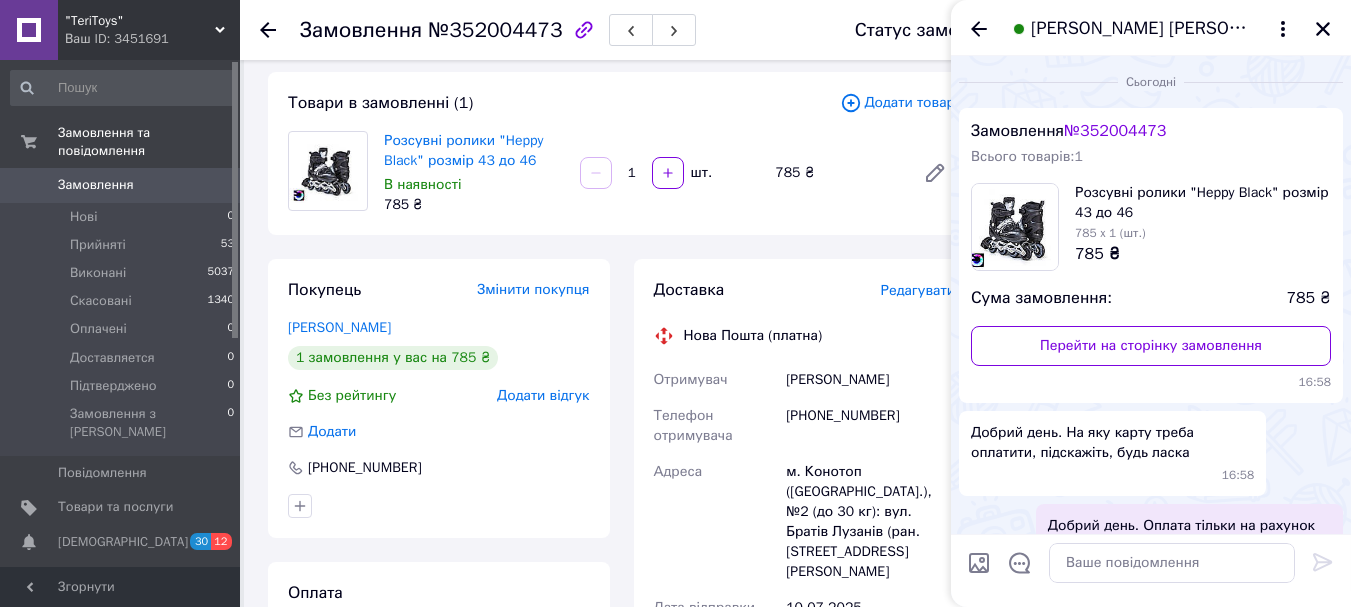 scroll, scrollTop: 259, scrollLeft: 0, axis: vertical 